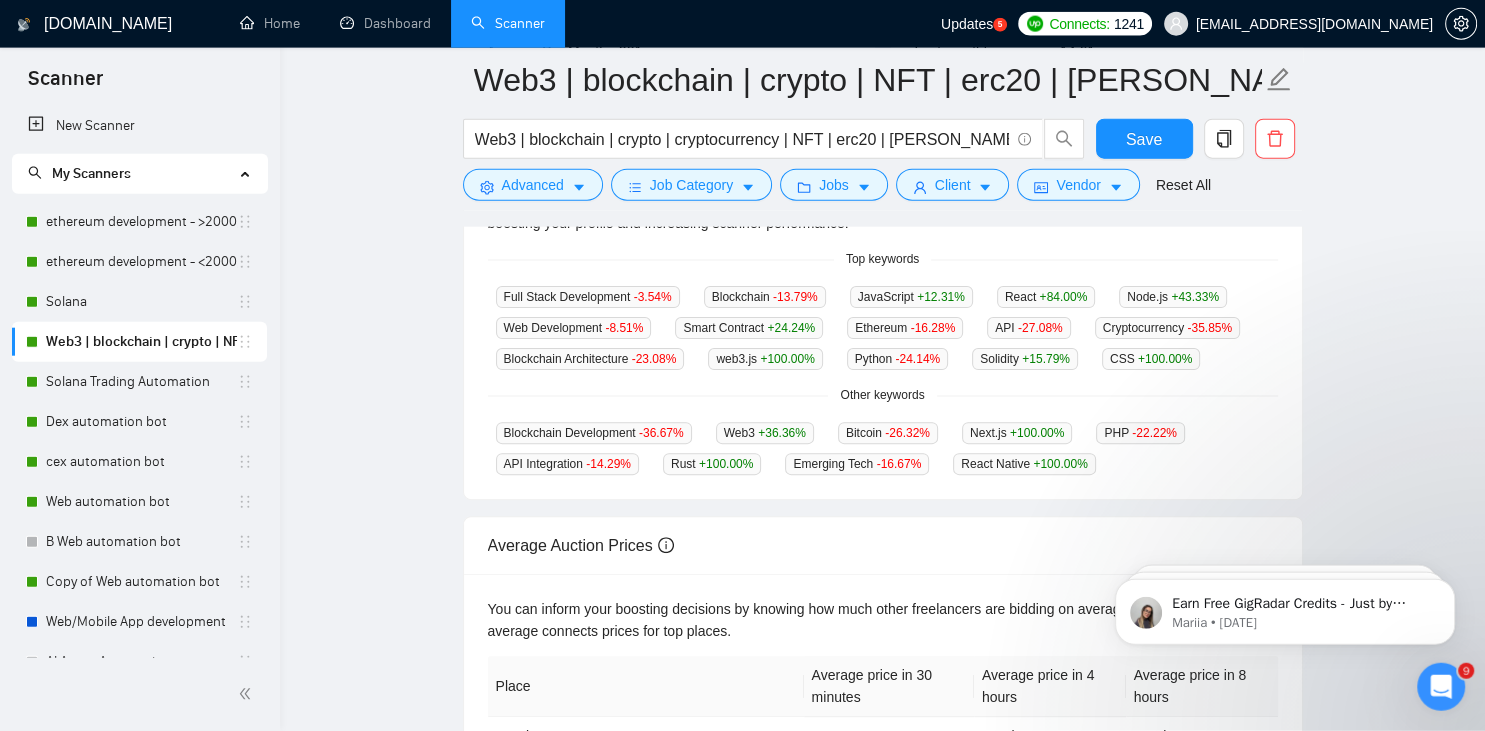 scroll, scrollTop: 518, scrollLeft: 0, axis: vertical 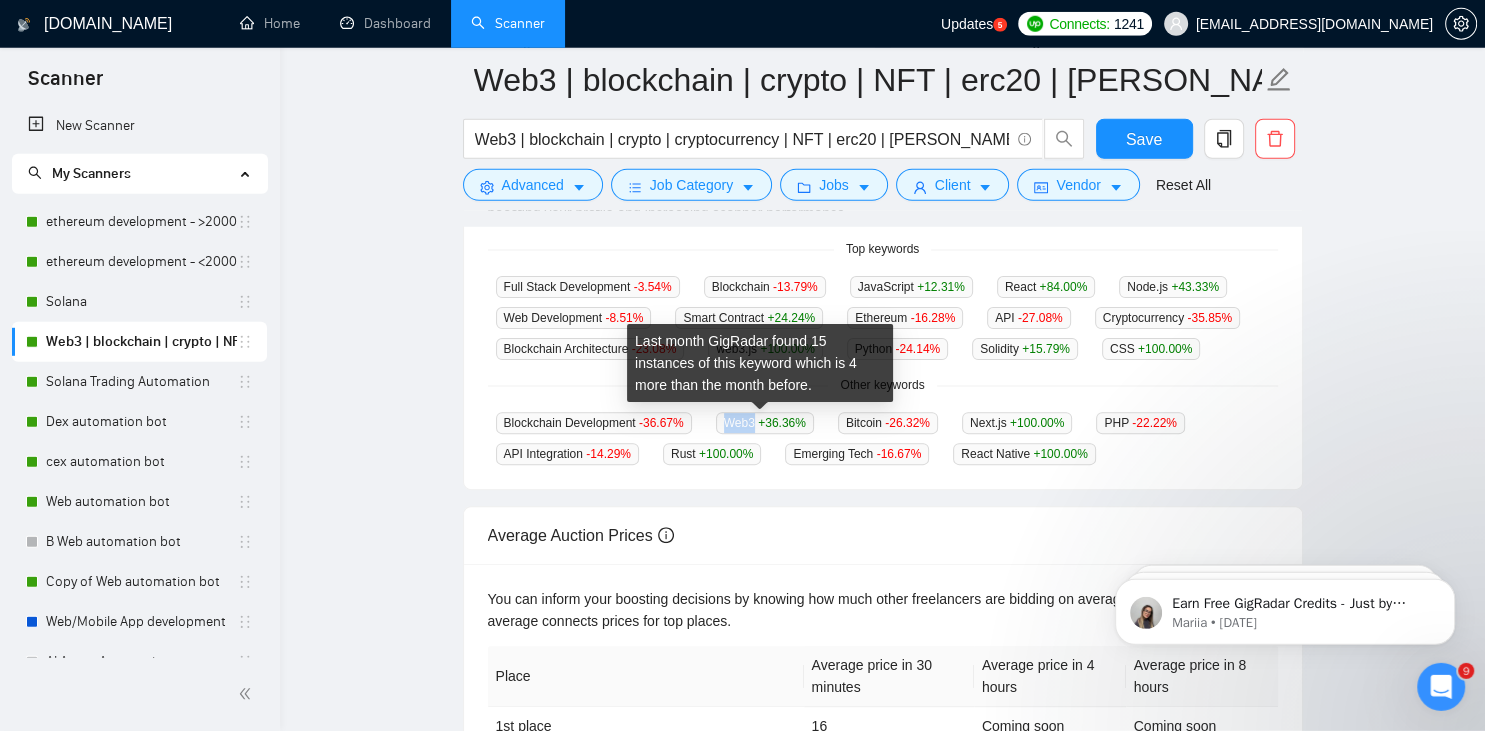 drag, startPoint x: 721, startPoint y: 423, endPoint x: 751, endPoint y: 420, distance: 30.149628 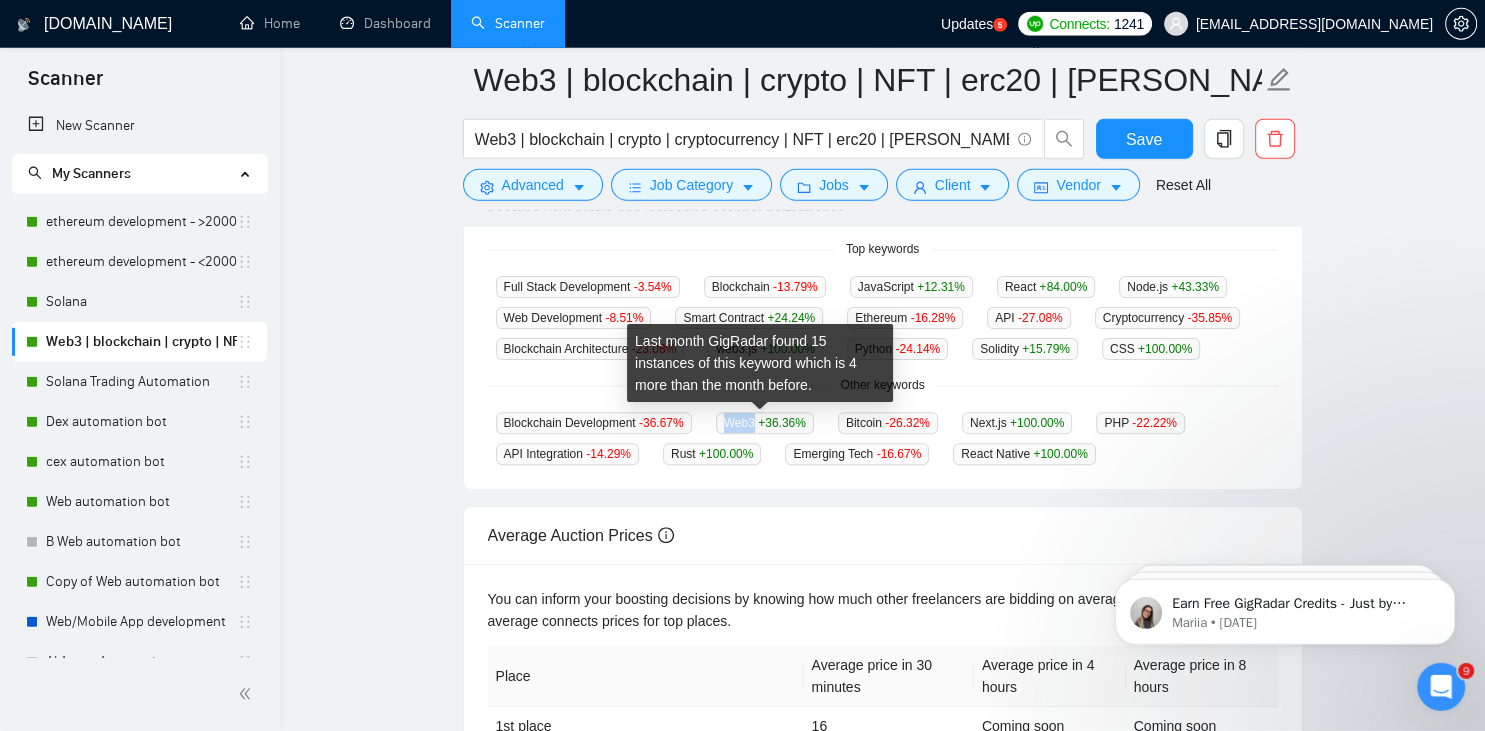 copy on "Web3" 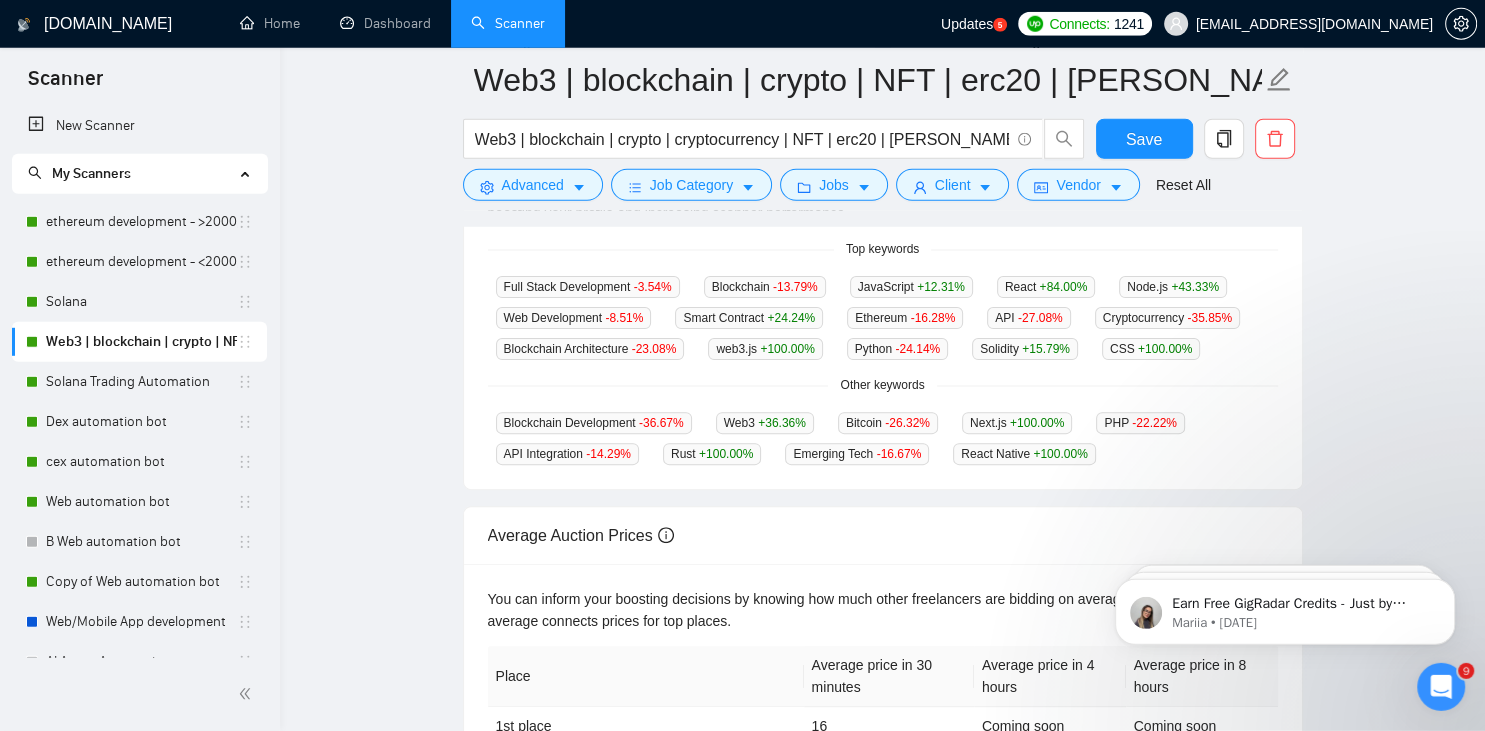 click on "Average Auction Prices" at bounding box center (883, 535) 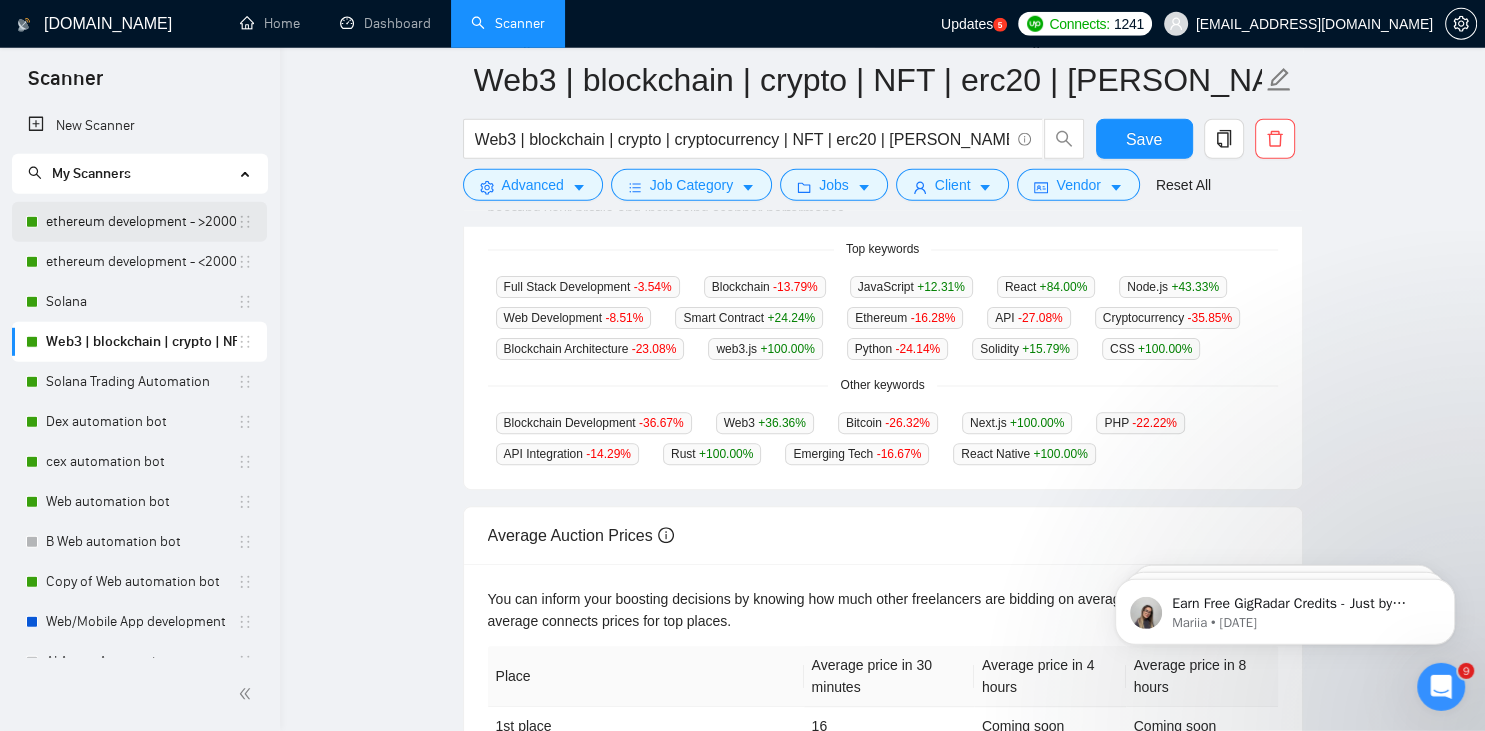 click on "ethereum development - >2000/30" at bounding box center (141, 222) 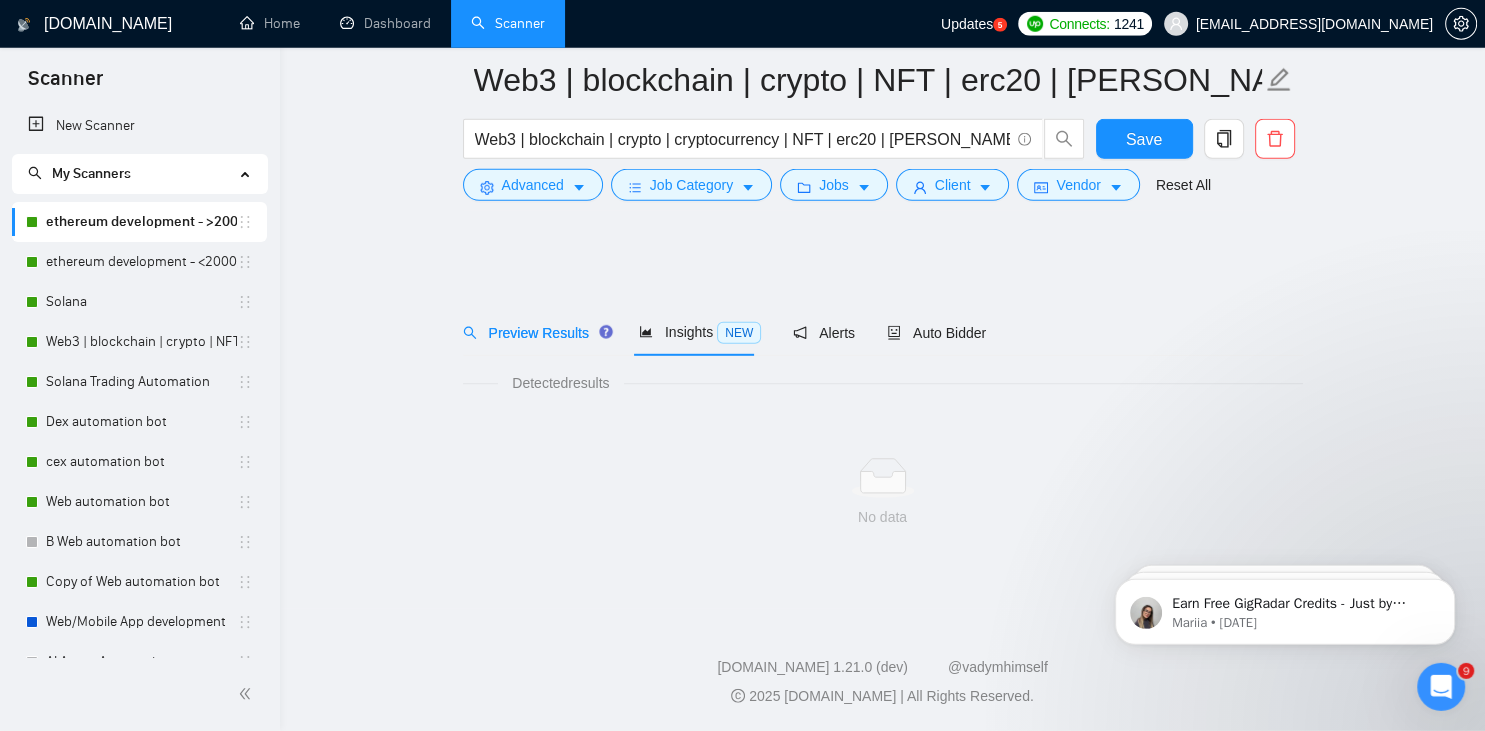 scroll, scrollTop: 0, scrollLeft: 0, axis: both 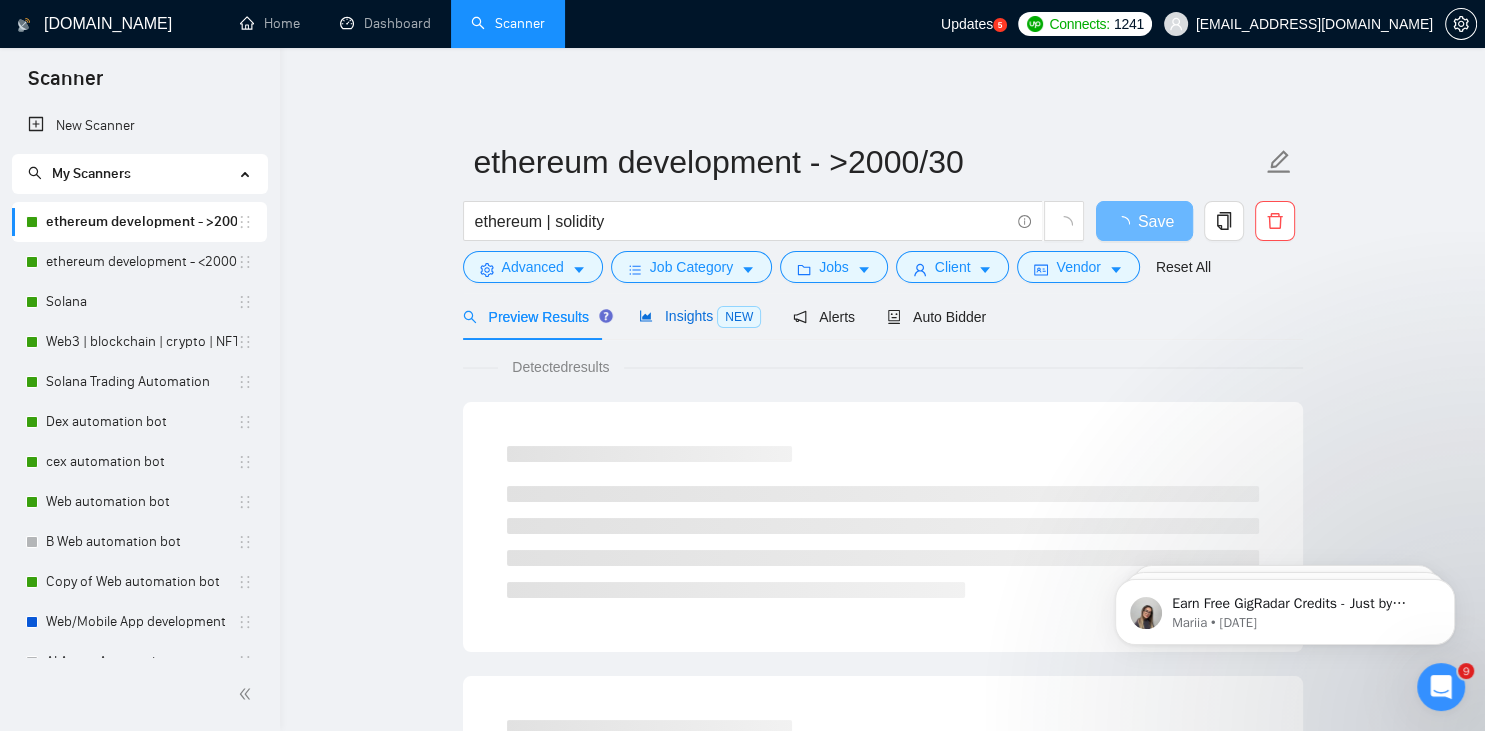 click on "Insights NEW" at bounding box center [700, 316] 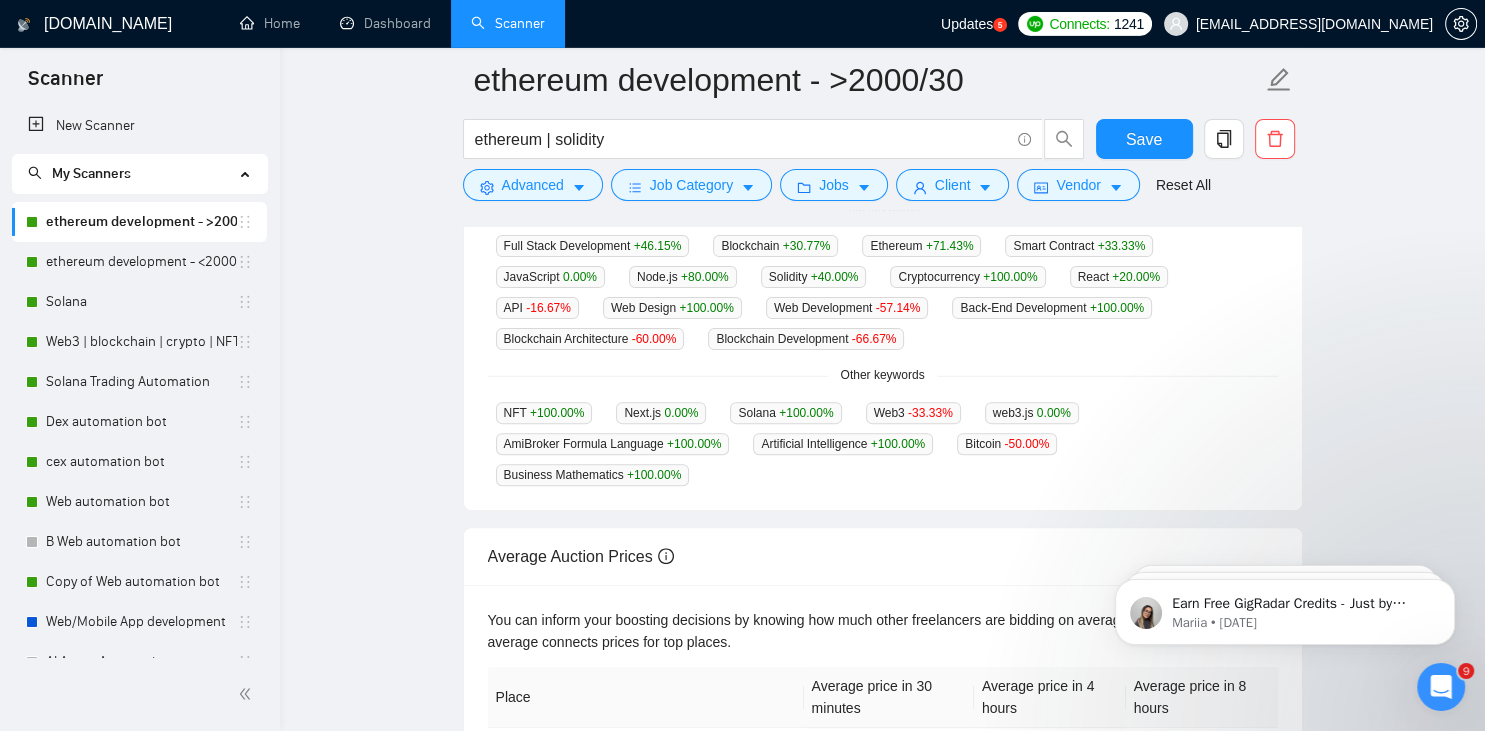 scroll, scrollTop: 488, scrollLeft: 0, axis: vertical 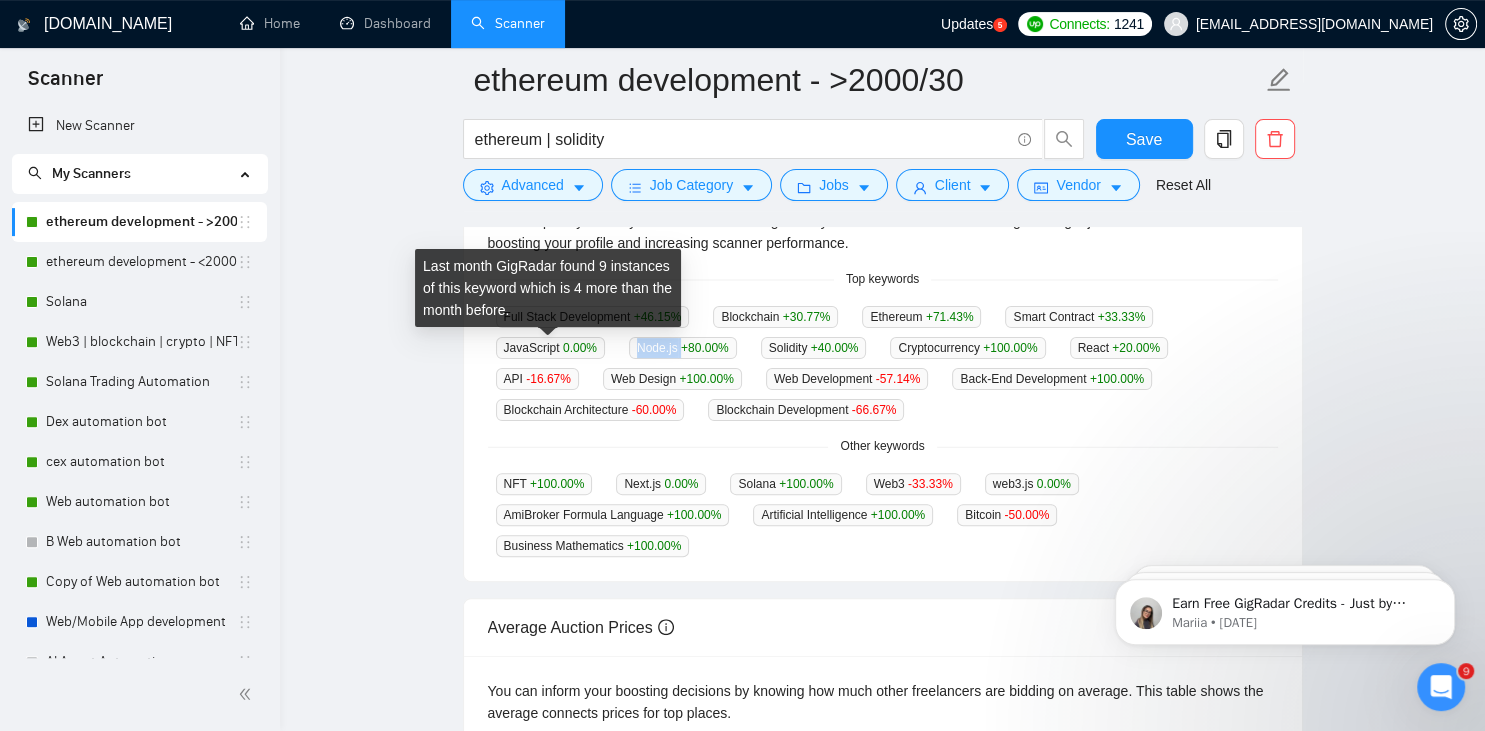 drag, startPoint x: 502, startPoint y: 347, endPoint x: 547, endPoint y: 346, distance: 45.01111 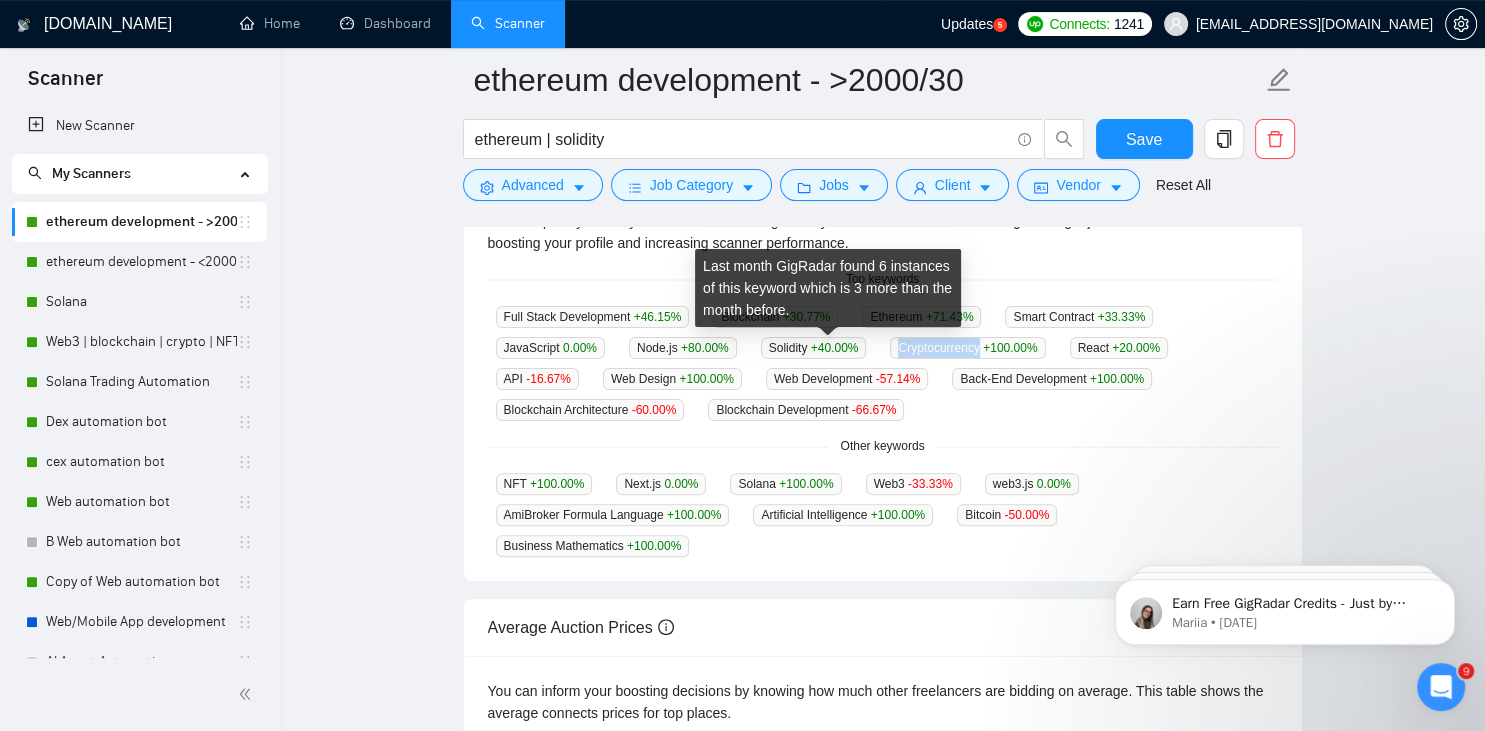 drag, startPoint x: 757, startPoint y: 347, endPoint x: 842, endPoint y: 350, distance: 85.052925 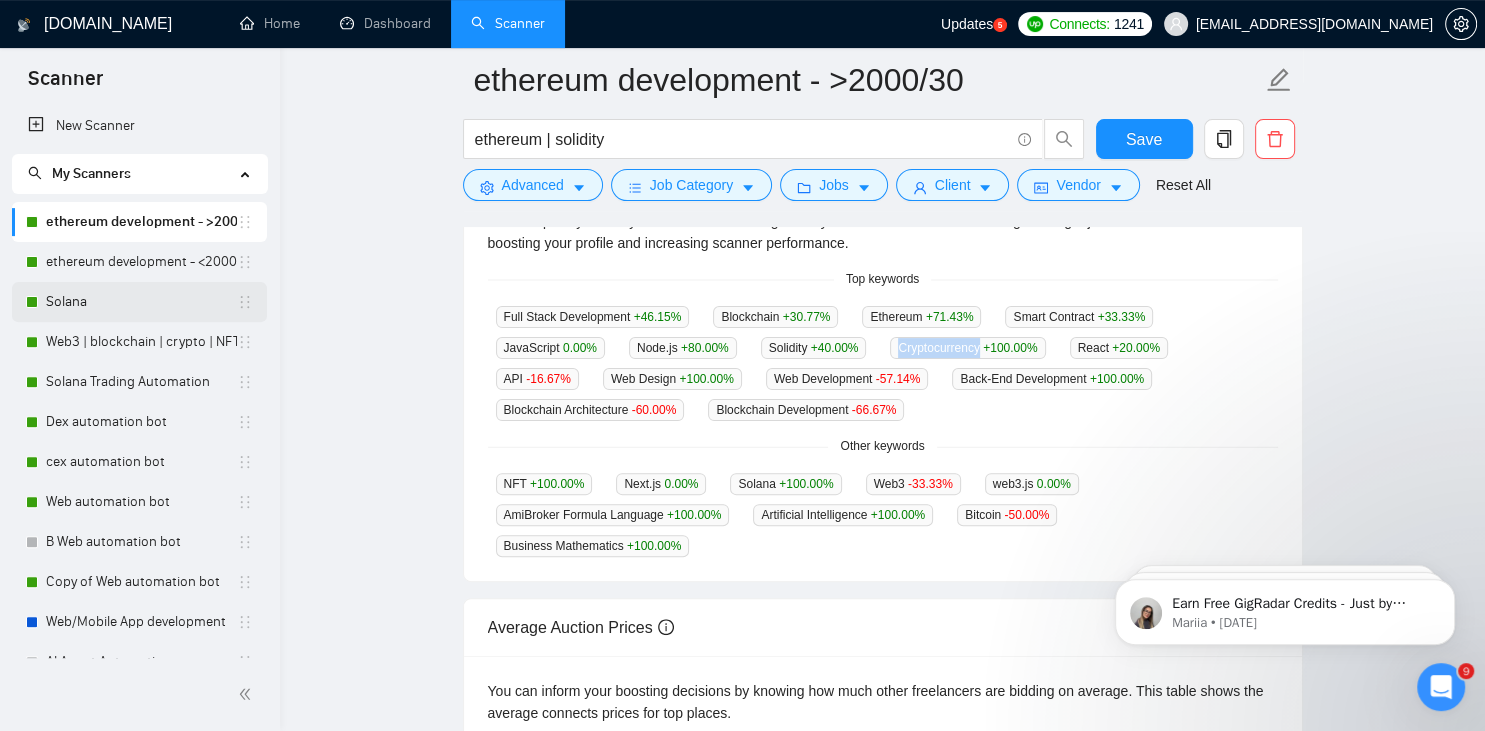 click on "Solana" at bounding box center [141, 302] 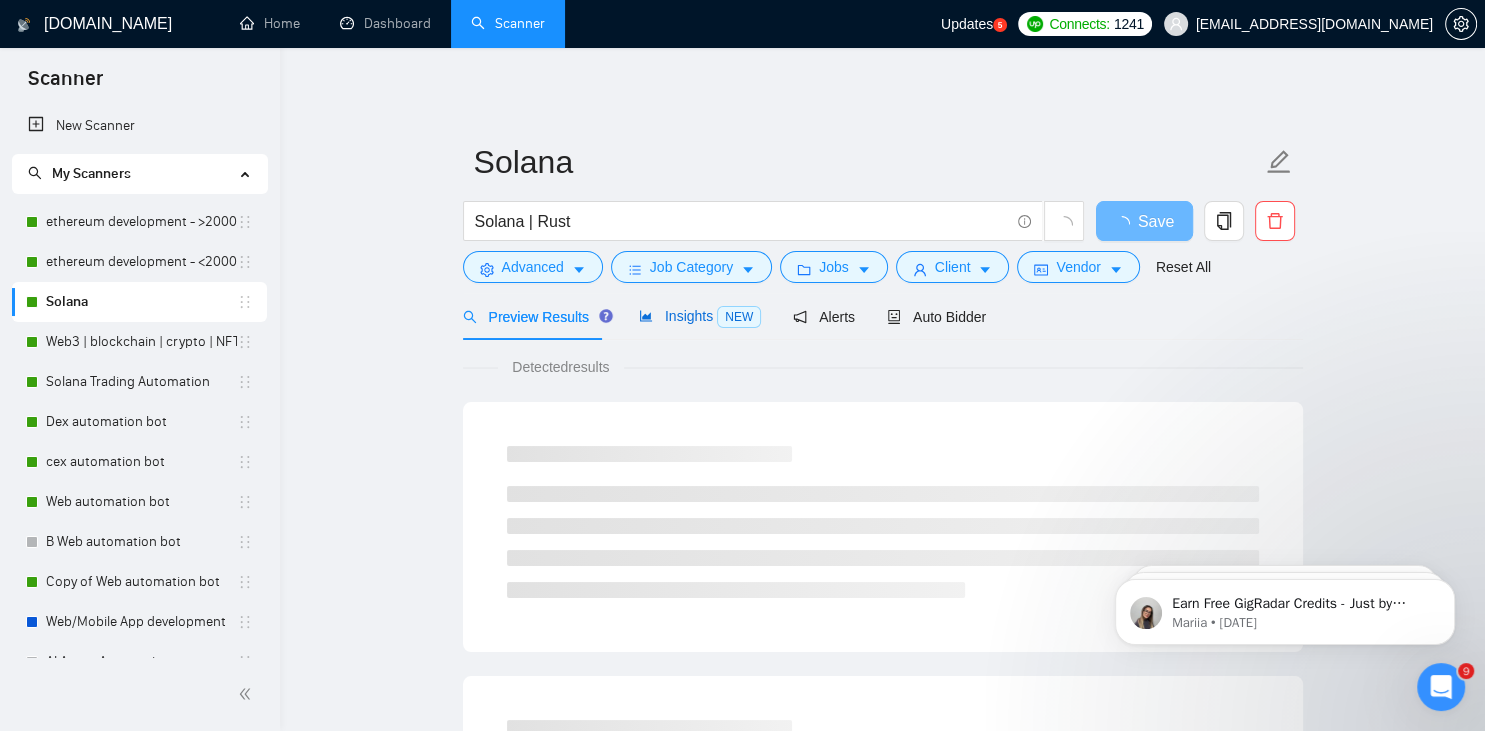 click on "Insights NEW" at bounding box center [700, 316] 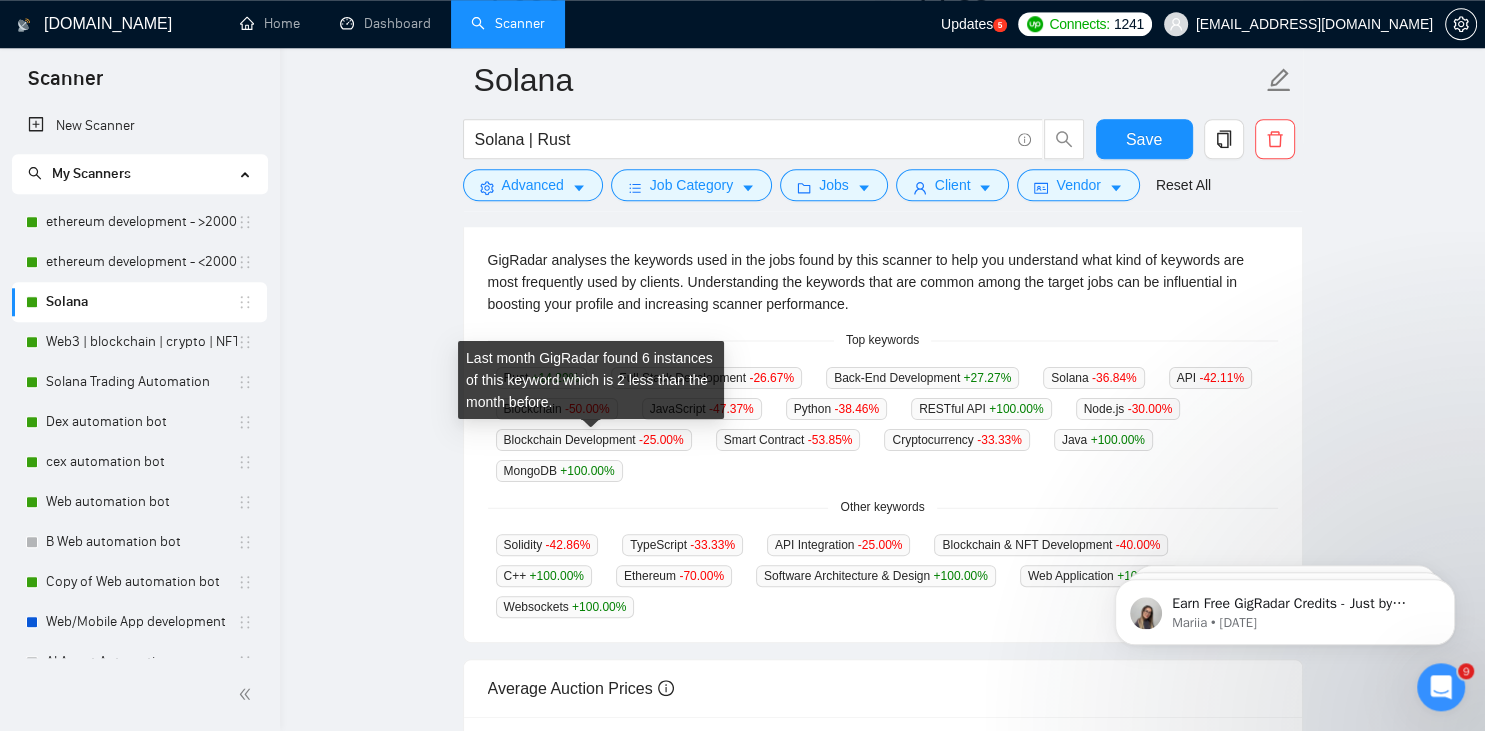 scroll, scrollTop: 432, scrollLeft: 0, axis: vertical 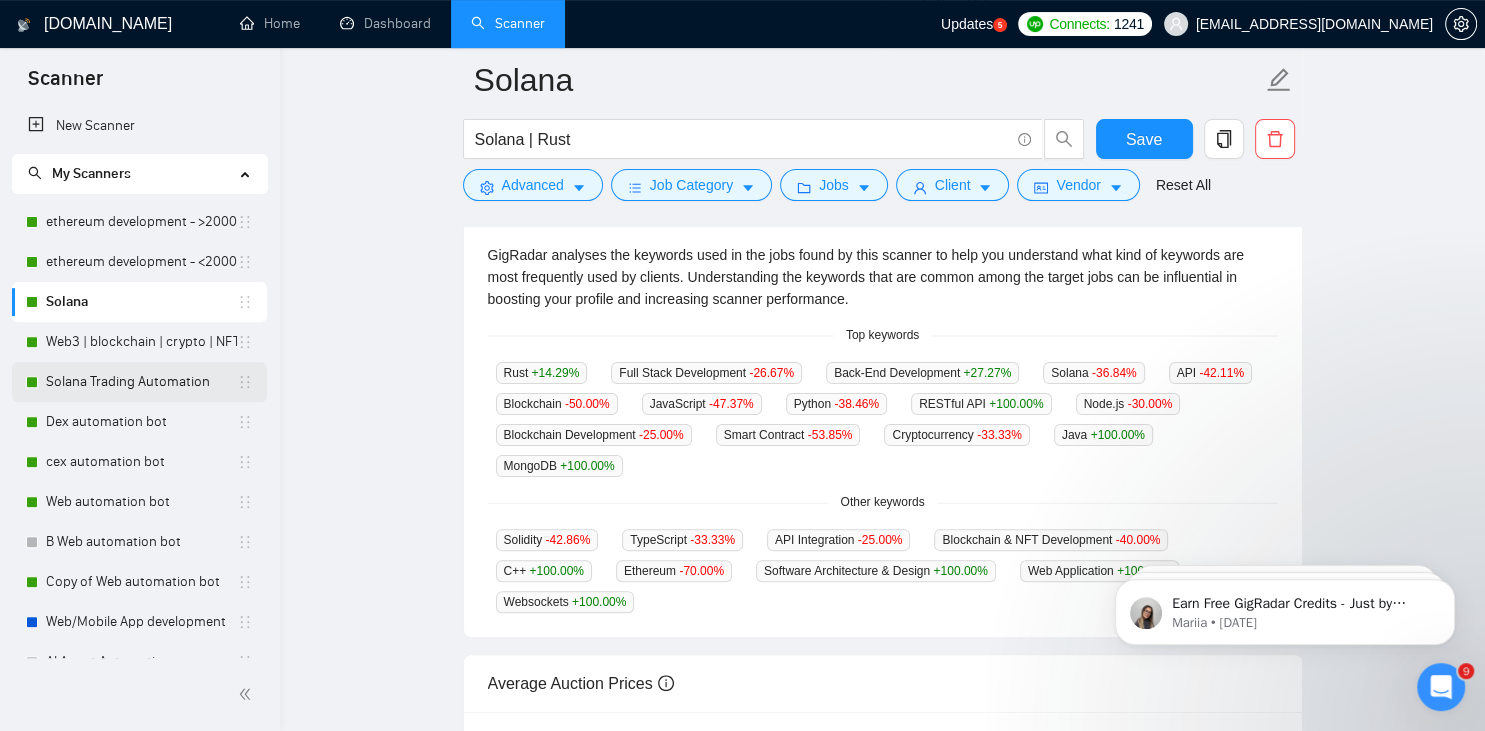 click on "Solana Trading Automation" at bounding box center [141, 382] 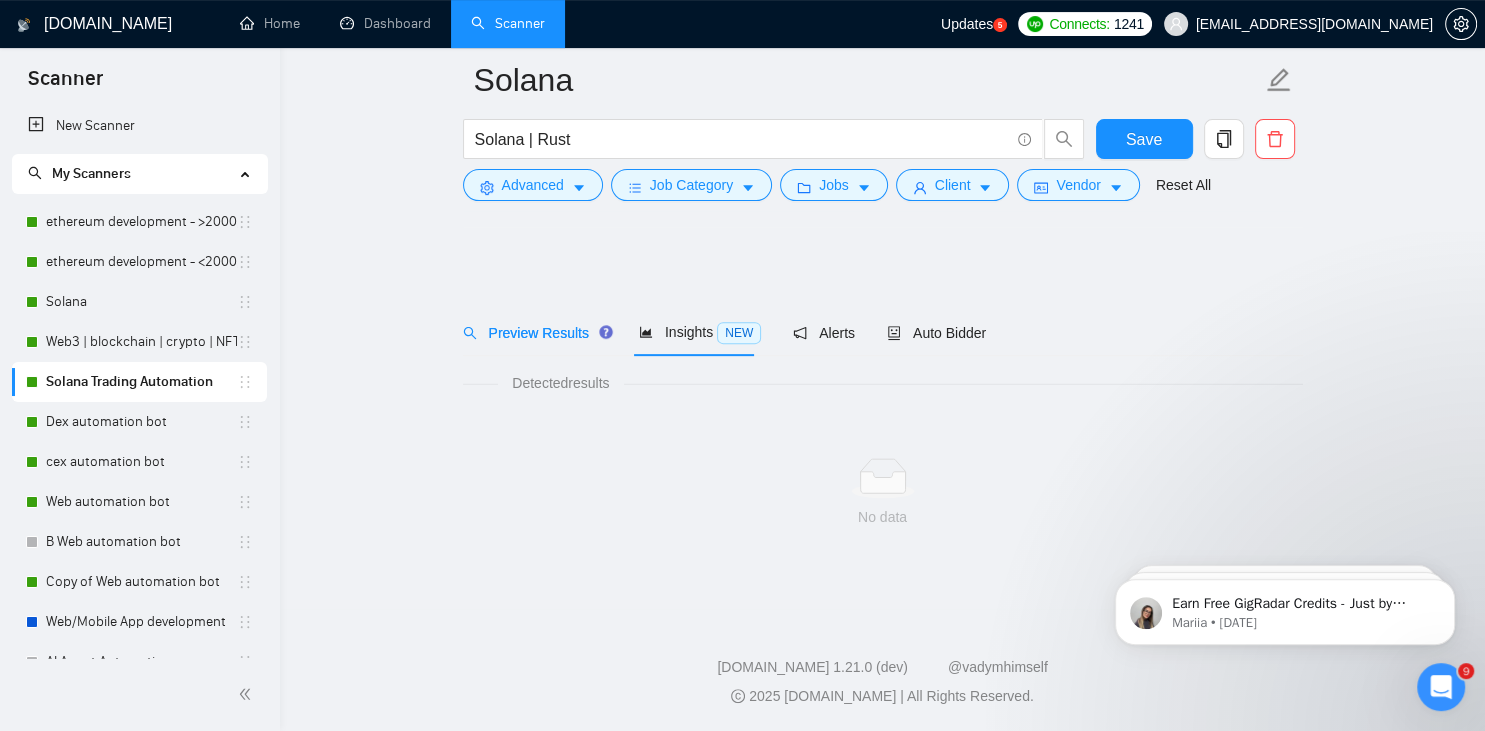 scroll, scrollTop: 0, scrollLeft: 0, axis: both 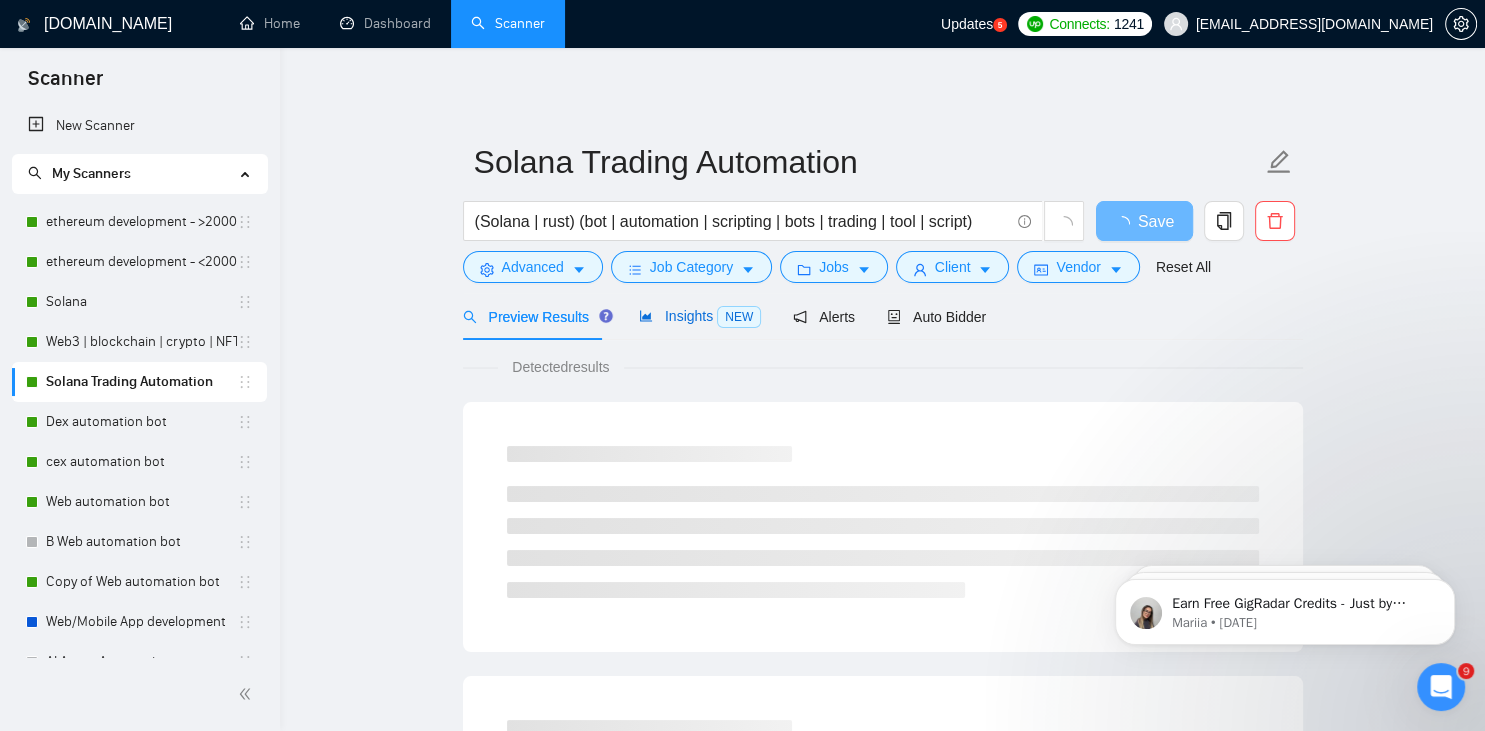 click on "Insights NEW" at bounding box center (700, 316) 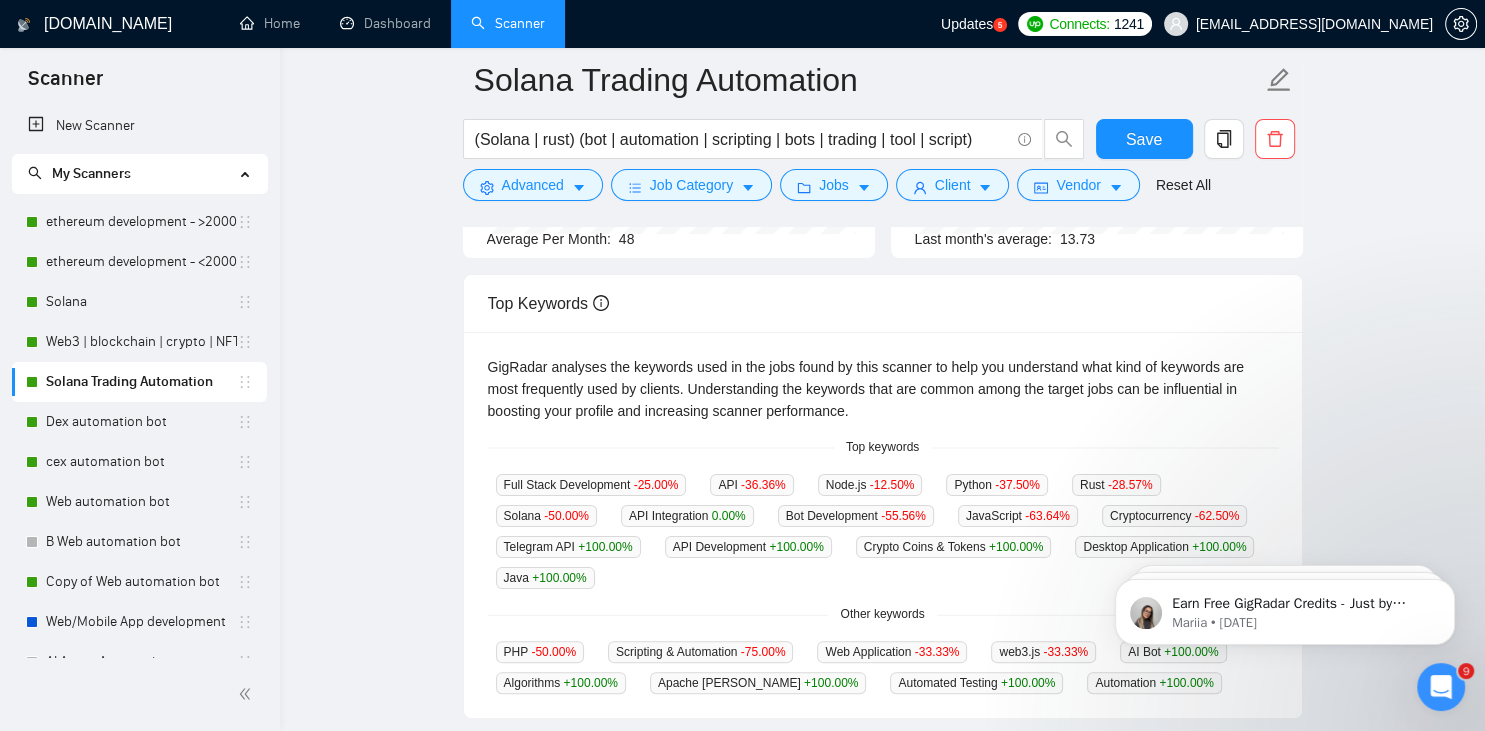 scroll, scrollTop: 484, scrollLeft: 0, axis: vertical 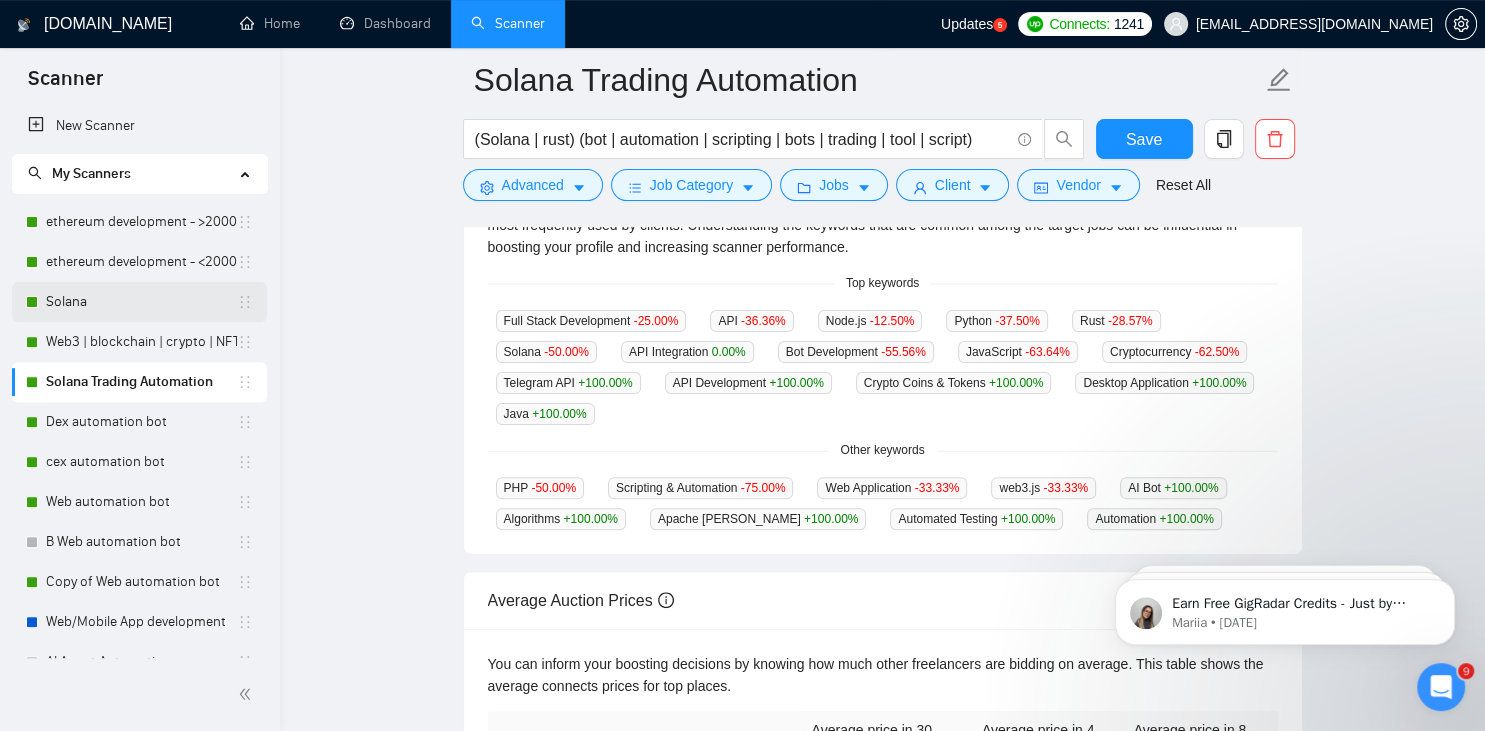 click on "Solana" at bounding box center (141, 302) 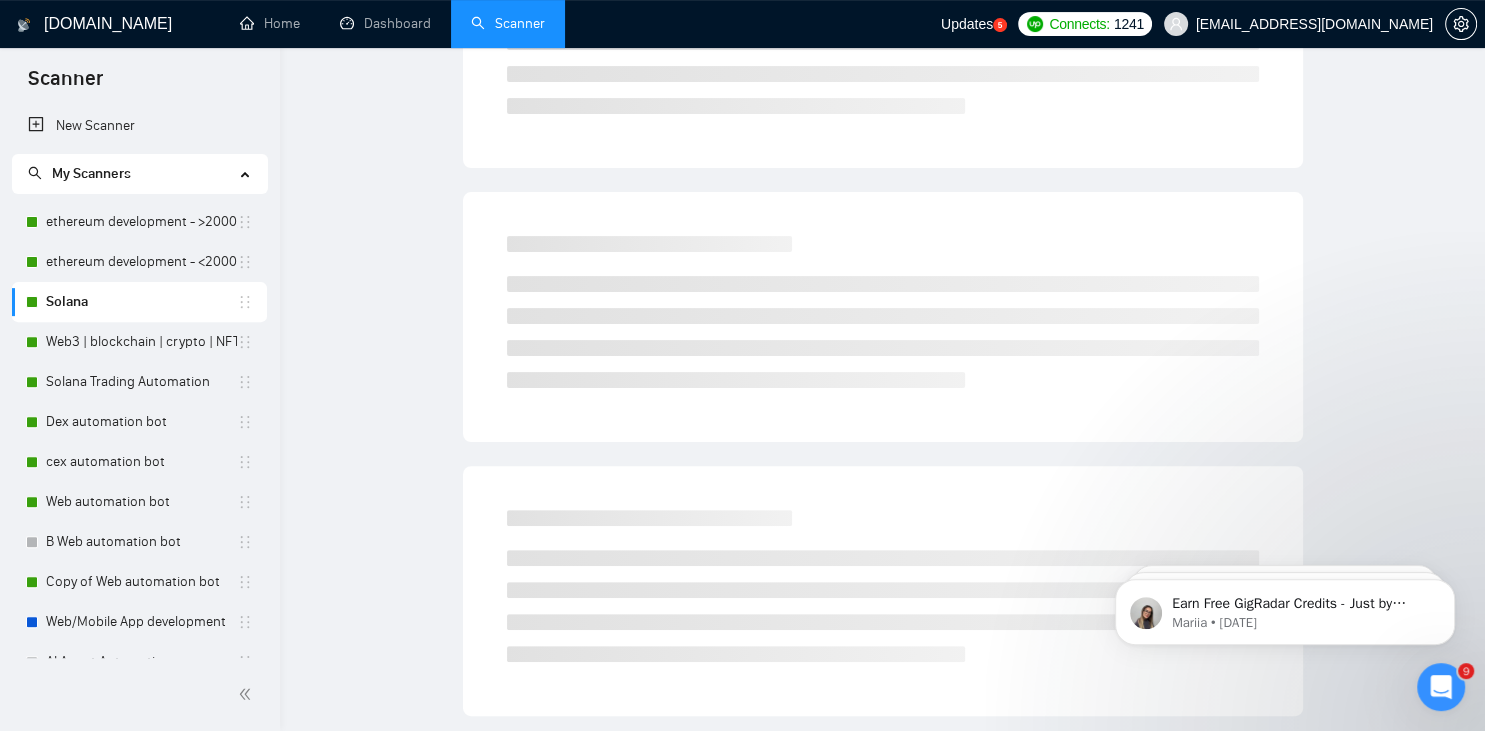 scroll, scrollTop: 0, scrollLeft: 0, axis: both 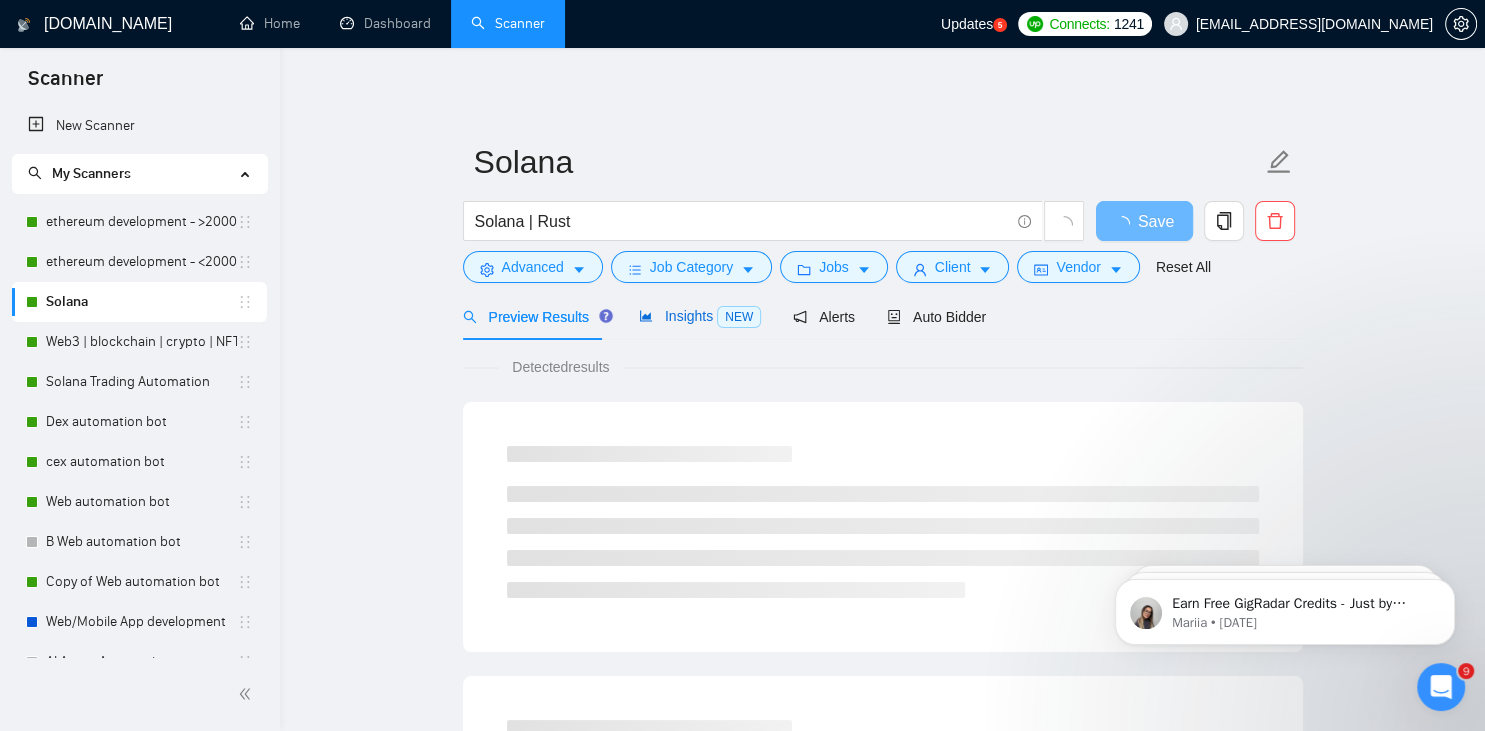click on "Insights NEW" at bounding box center (700, 316) 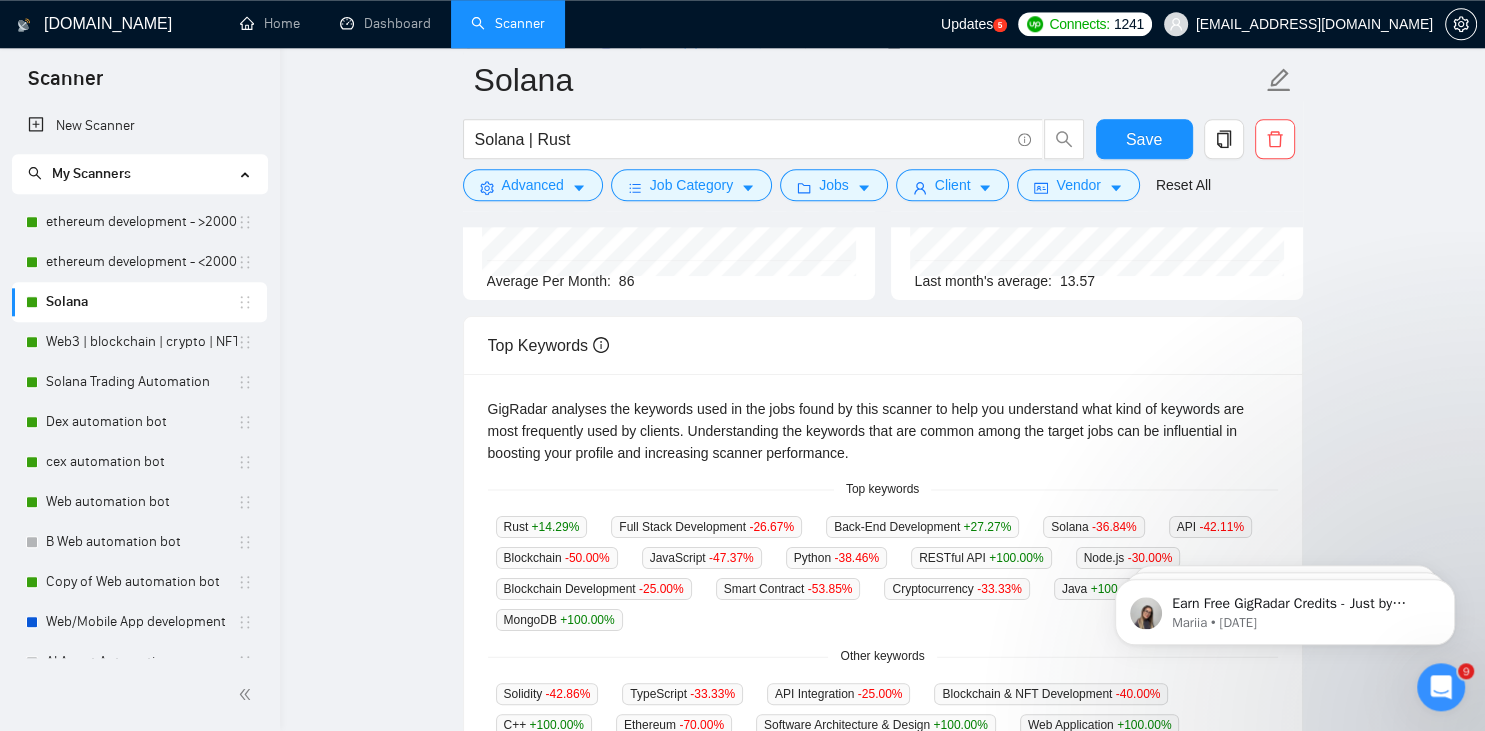scroll, scrollTop: 486, scrollLeft: 0, axis: vertical 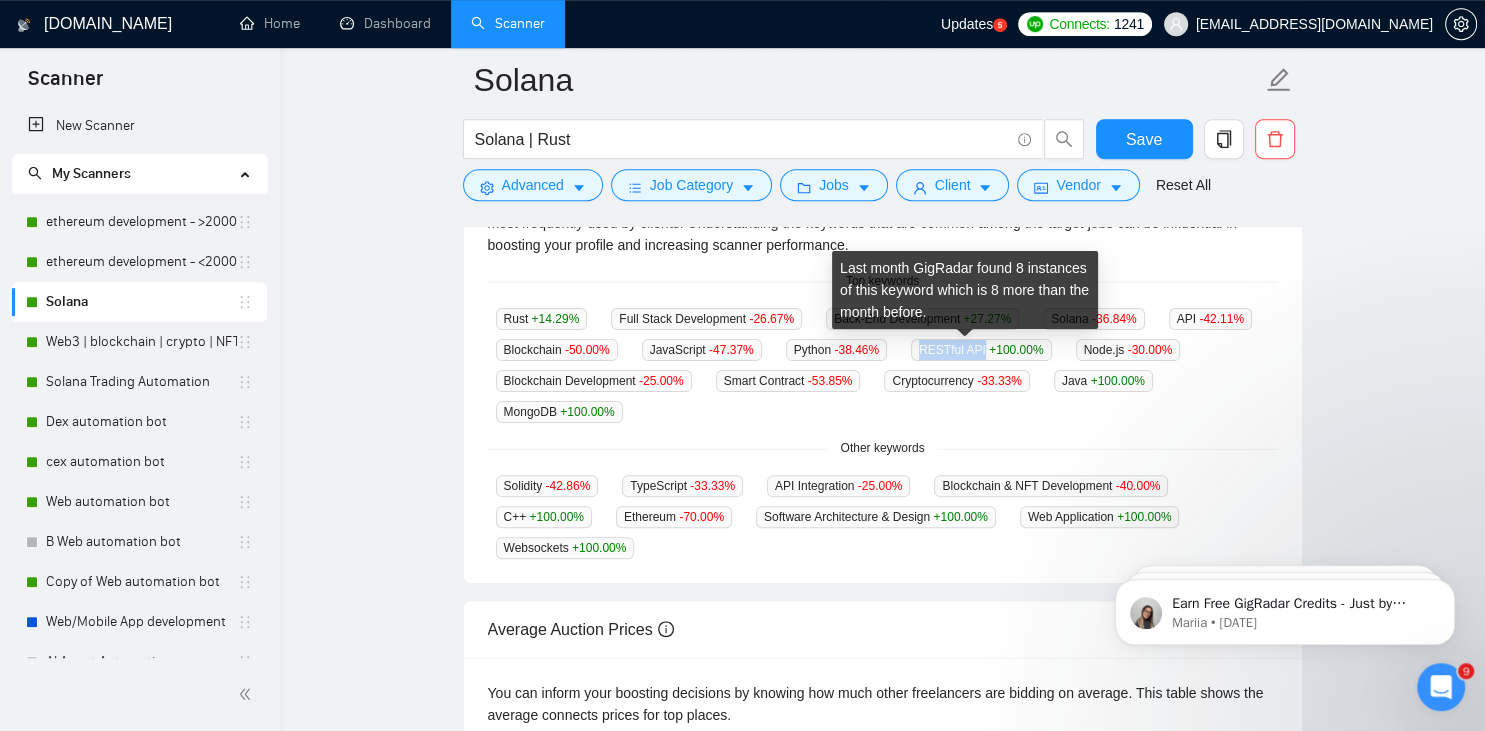 drag, startPoint x: 906, startPoint y: 348, endPoint x: 966, endPoint y: 353, distance: 60.207973 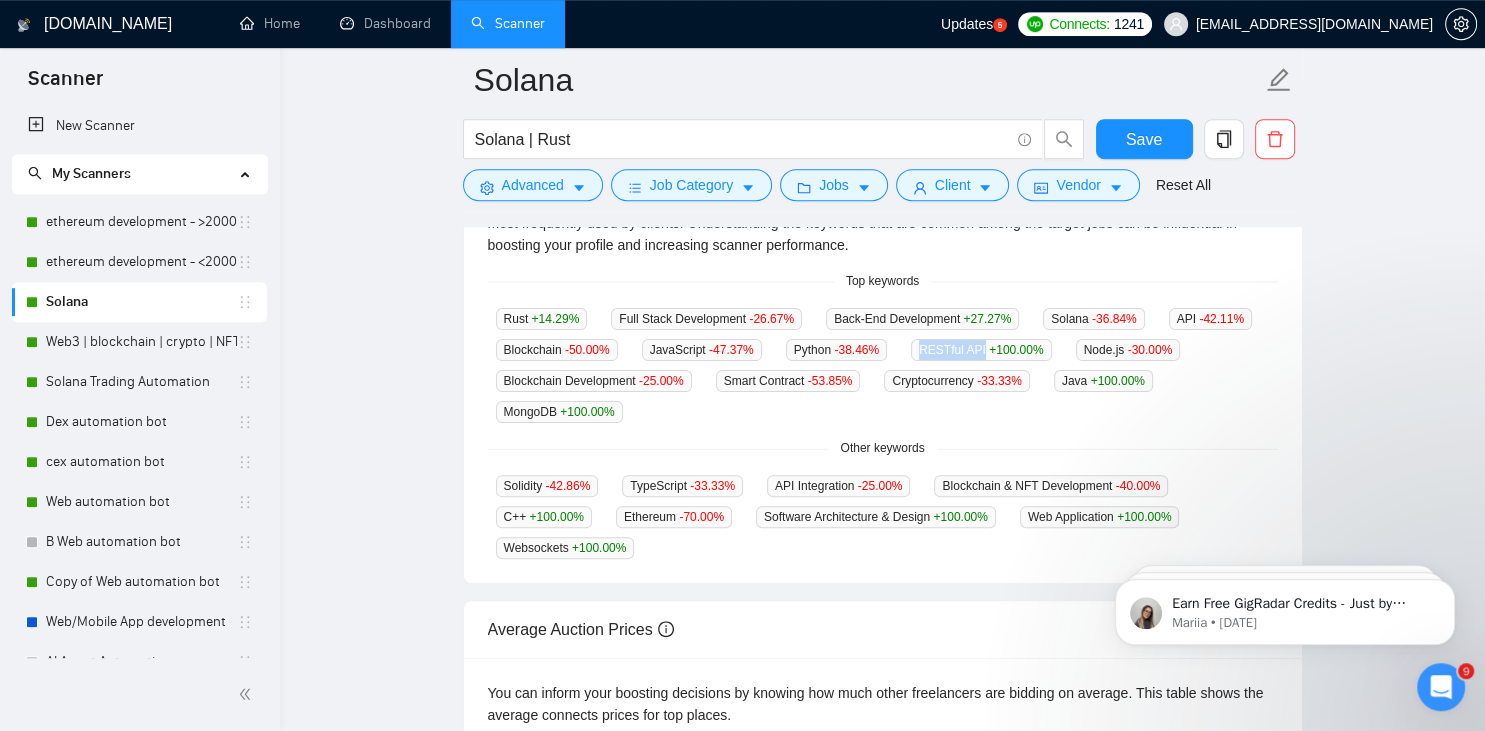 copy on "RESTful API" 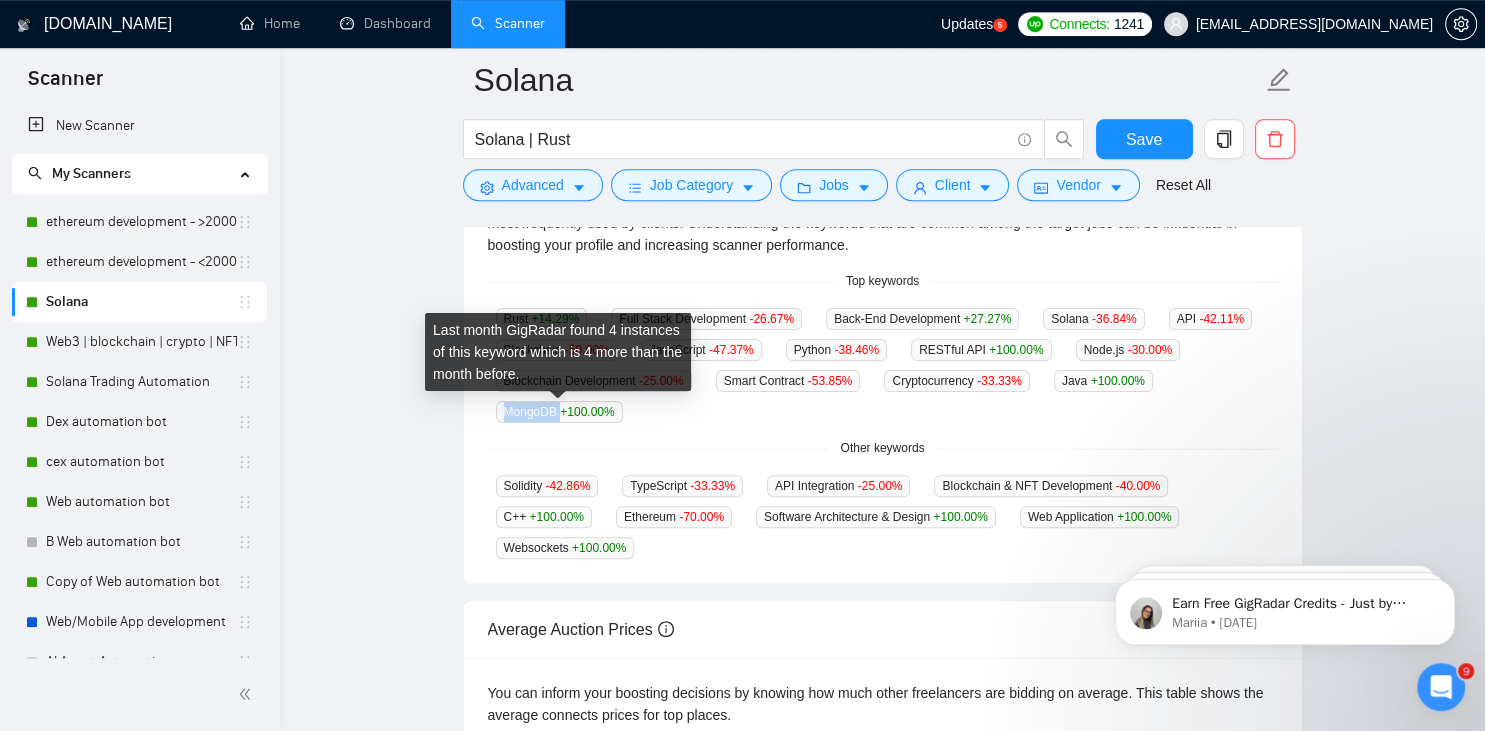 drag, startPoint x: 504, startPoint y: 411, endPoint x: 562, endPoint y: 409, distance: 58.034473 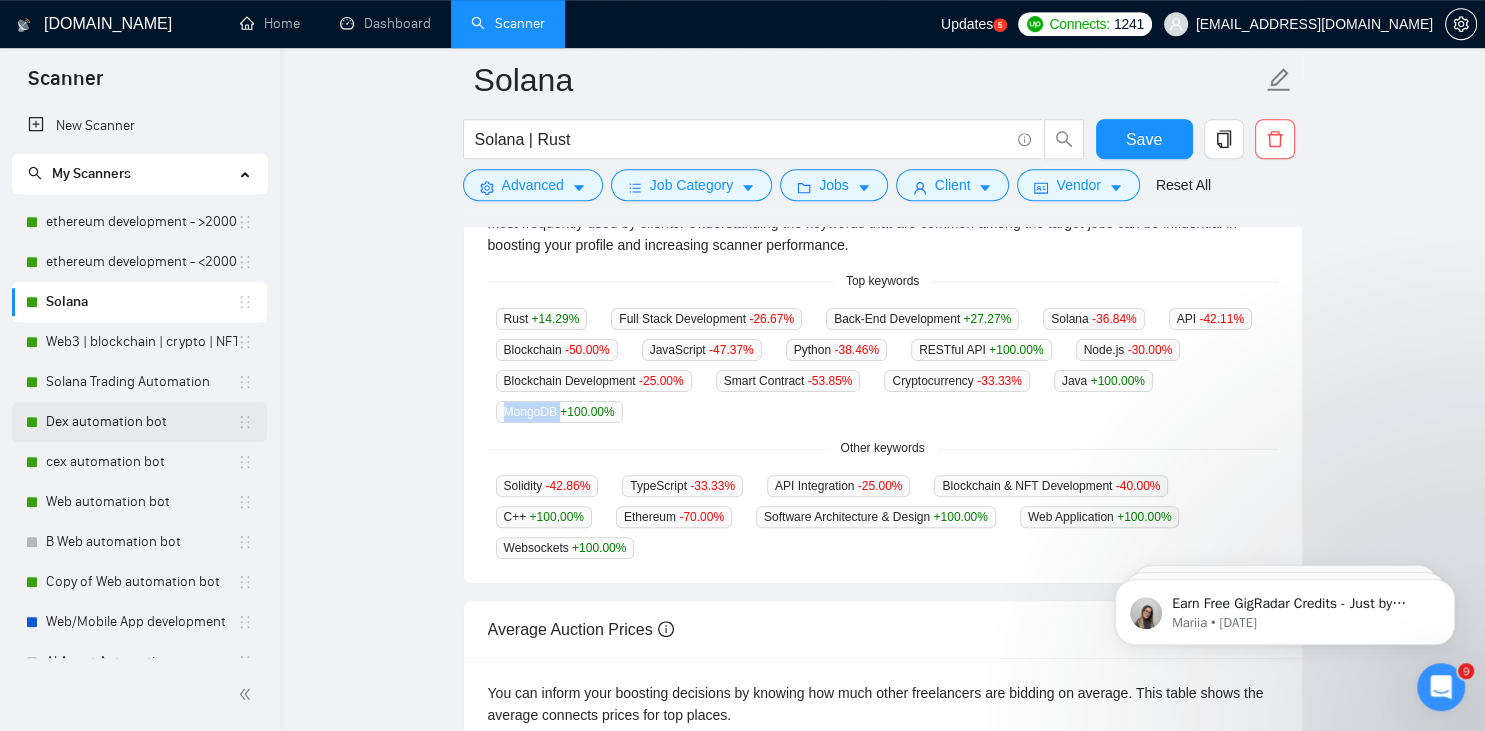 click on "Dex automation bot" at bounding box center [141, 422] 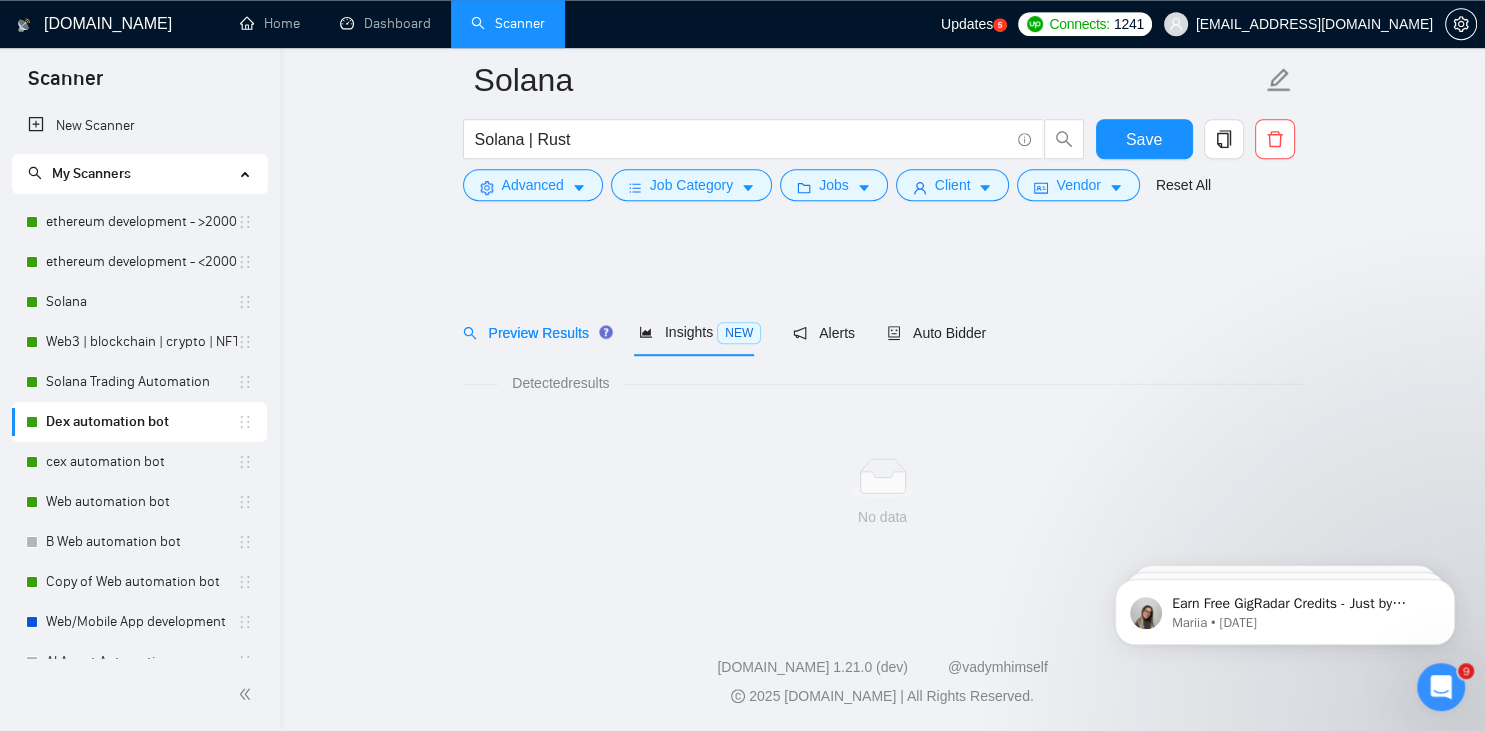 scroll, scrollTop: 0, scrollLeft: 0, axis: both 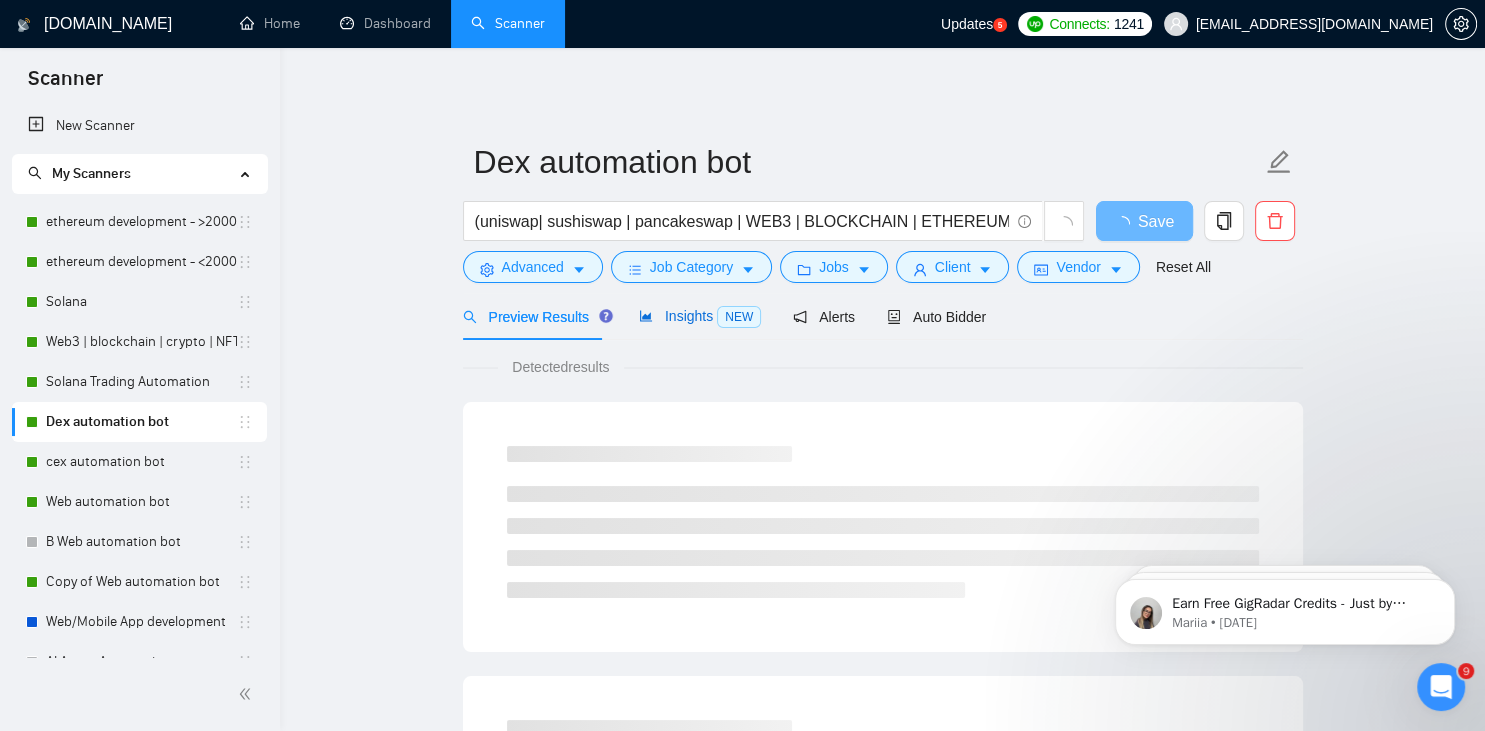 click on "Insights NEW" at bounding box center [700, 316] 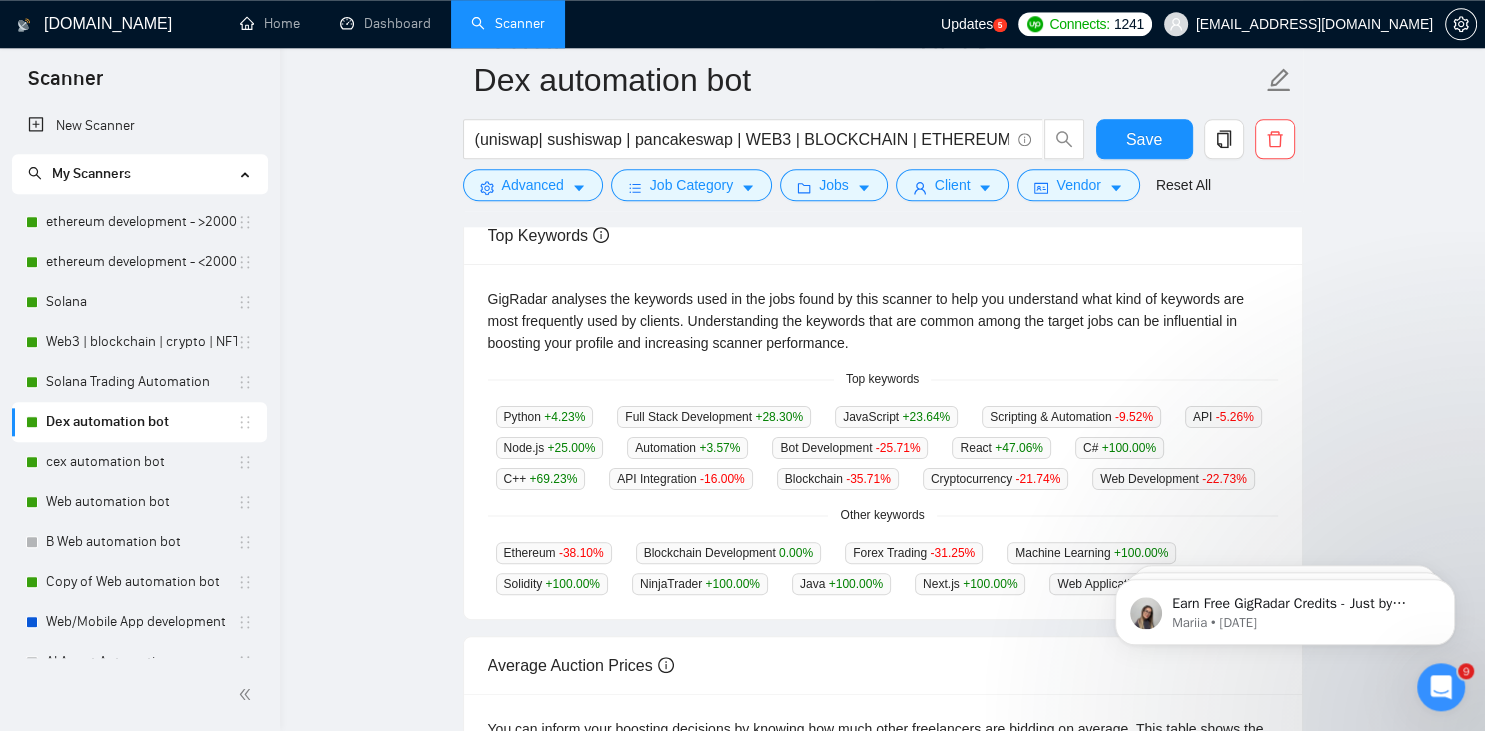 scroll, scrollTop: 460, scrollLeft: 0, axis: vertical 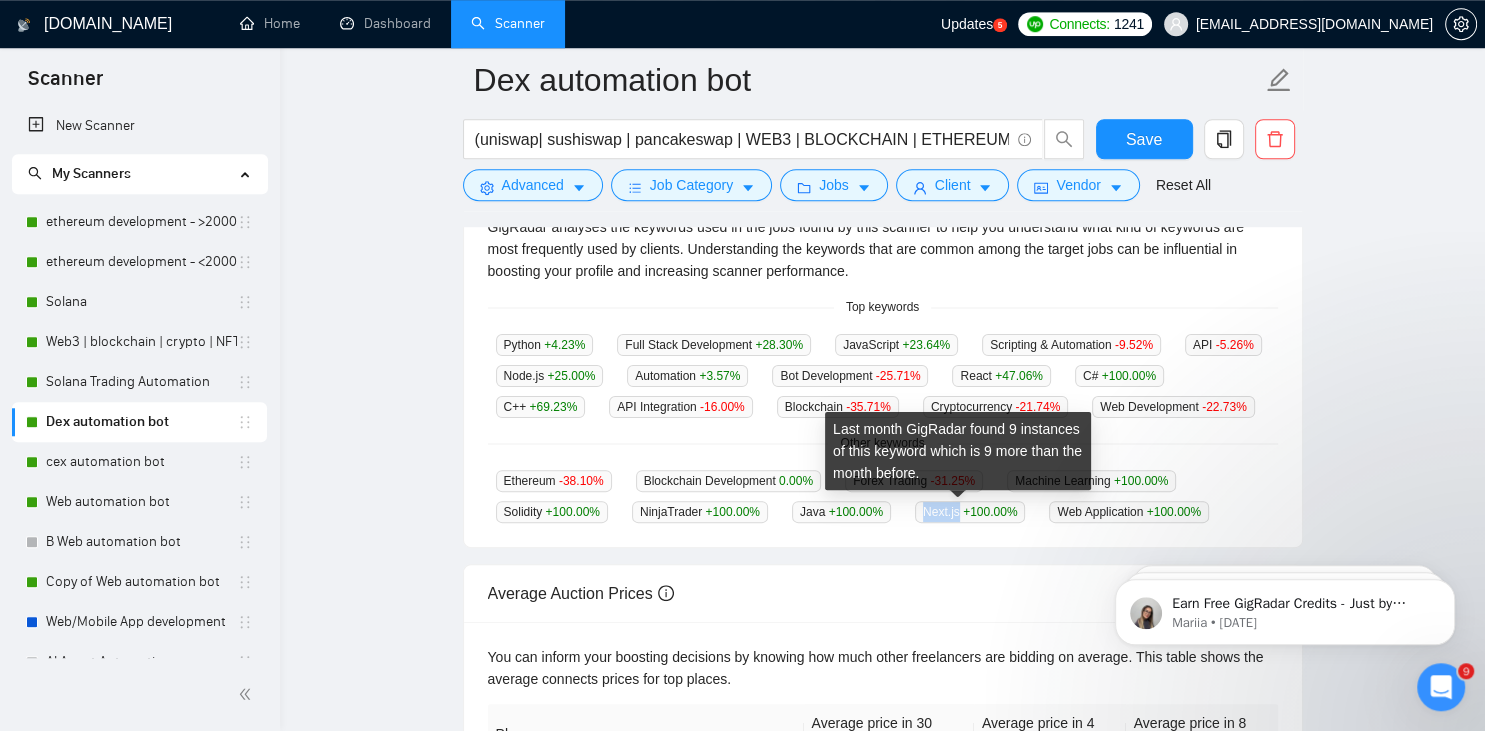 drag, startPoint x: 910, startPoint y: 513, endPoint x: 947, endPoint y: 516, distance: 37.12142 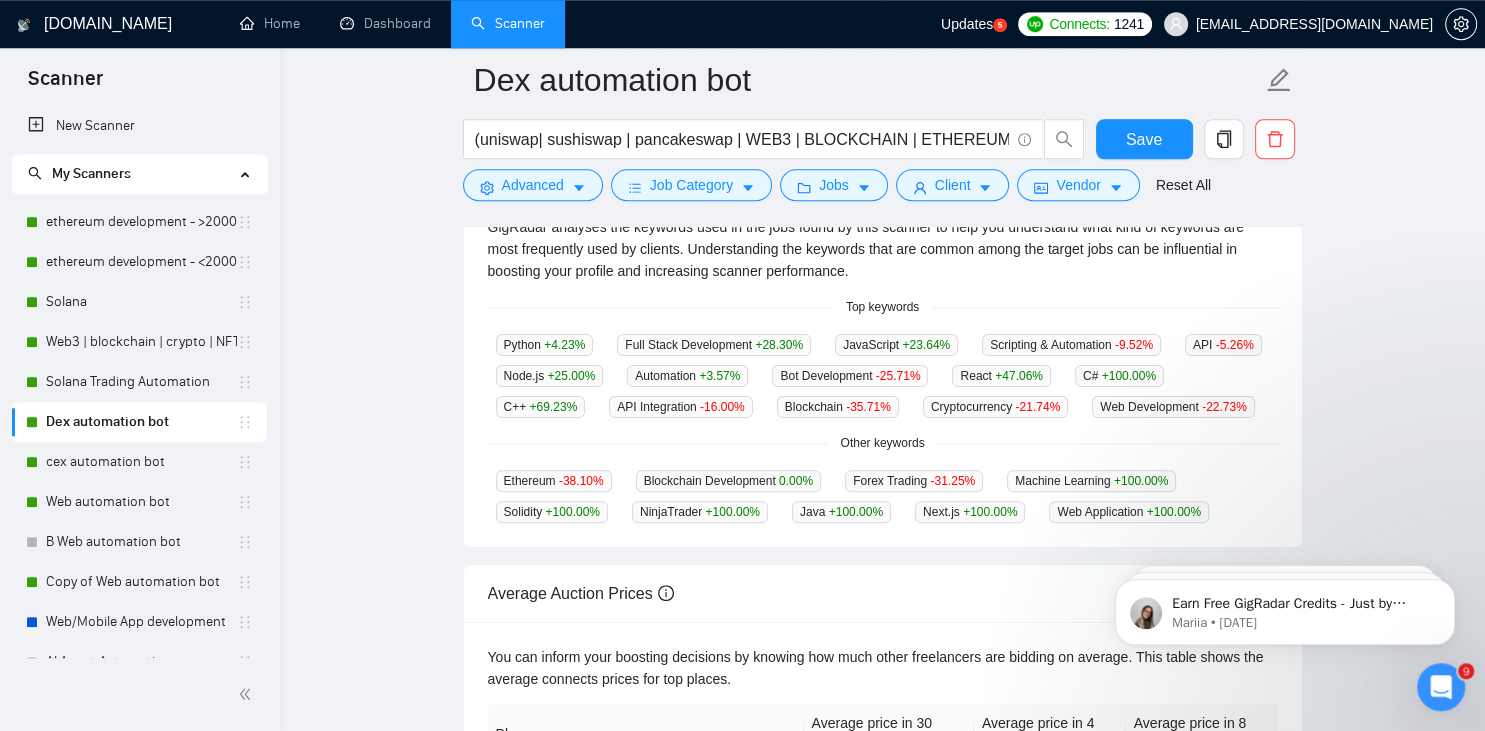 click on "Average Auction Prices You can inform your boosting decisions by knowing how much other freelancers are bidding on average. This table shows the average connects prices for top places. Place Average price in 30 minutes Average price in 4 hours Average price in 8 hours 1st place 16 Coming soon Coming soon 2nd place 10 Coming soon Coming soon 3rd place 6 Coming soon Coming soon 4th place 5 Coming soon Coming soon" at bounding box center [883, 747] 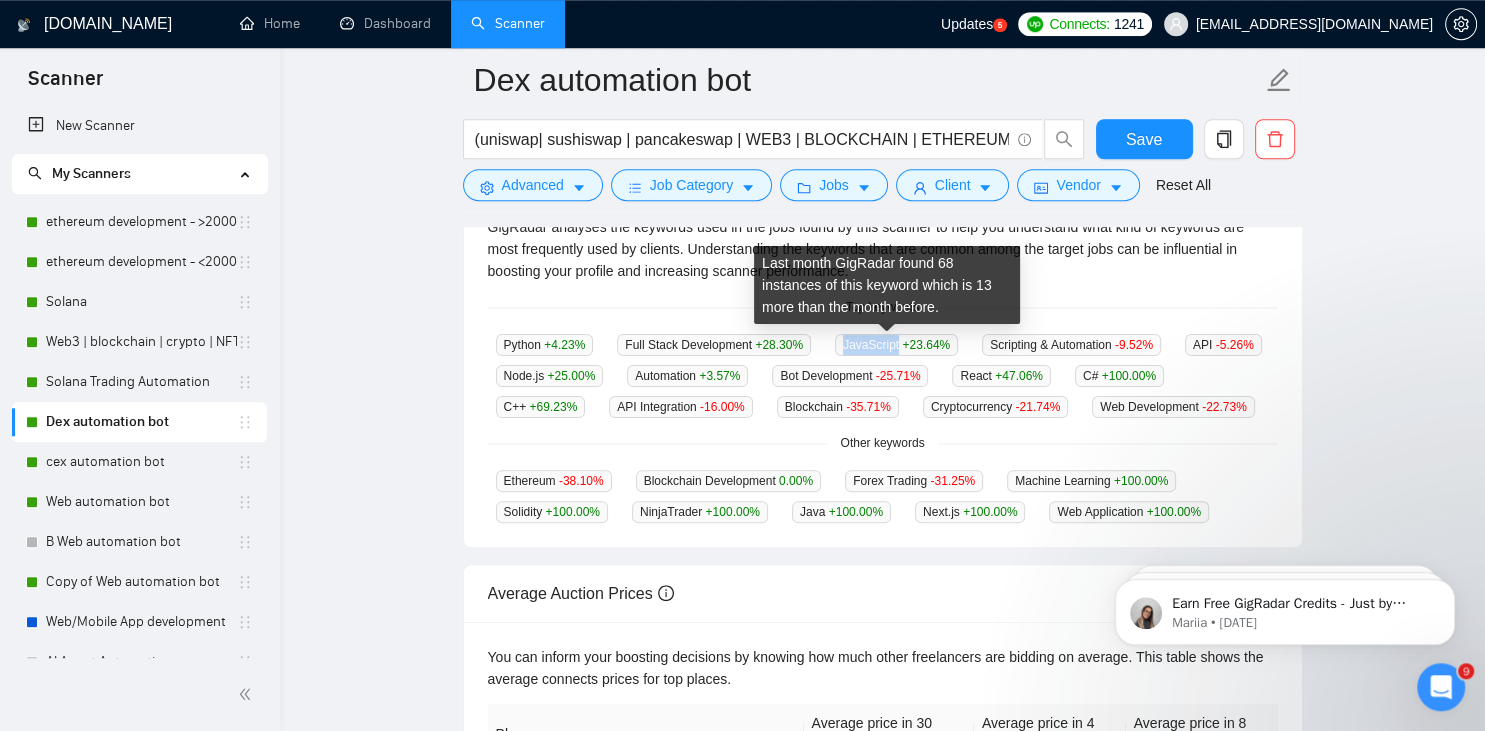 drag, startPoint x: 838, startPoint y: 341, endPoint x: 889, endPoint y: 351, distance: 51.971146 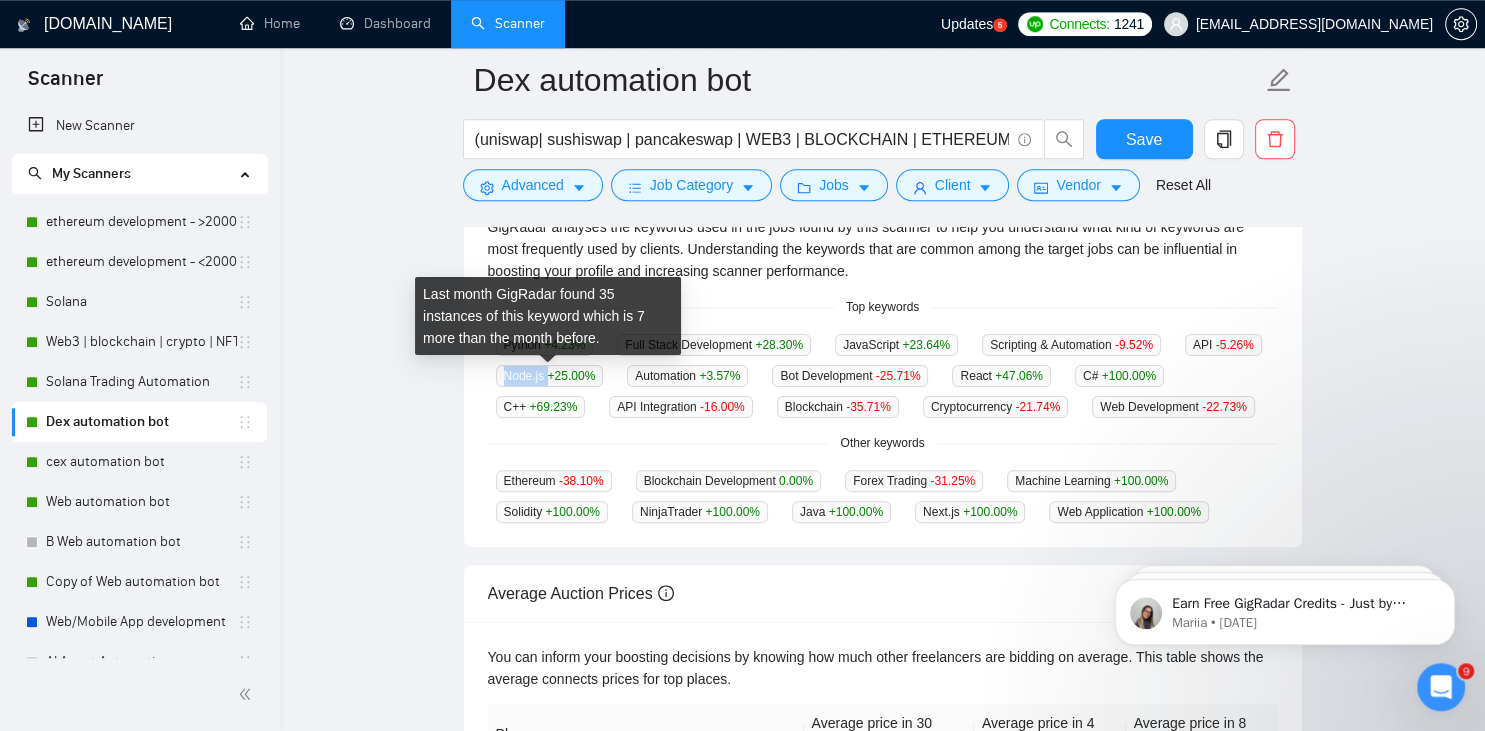 drag, startPoint x: 500, startPoint y: 375, endPoint x: 546, endPoint y: 381, distance: 46.389652 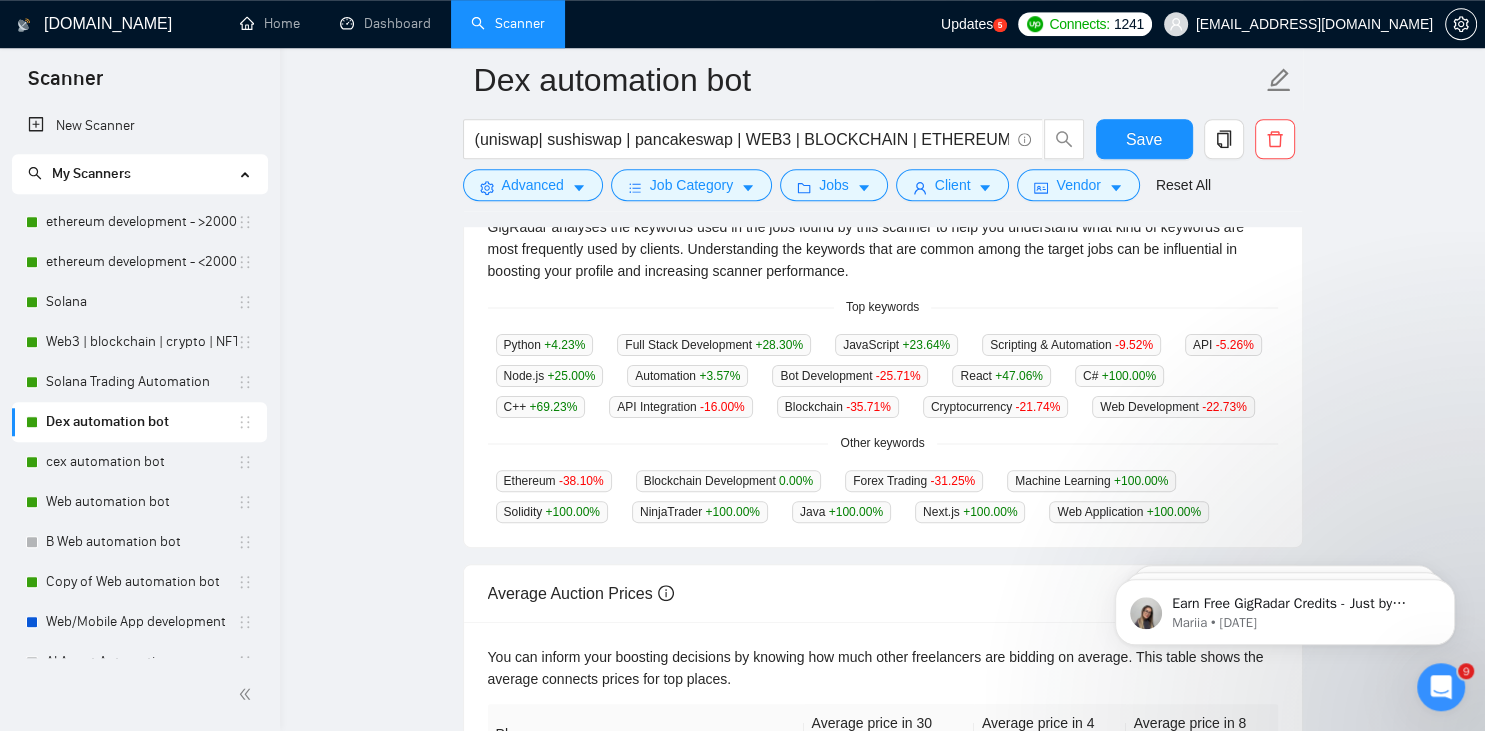 click on "Other keywords" at bounding box center (883, 443) 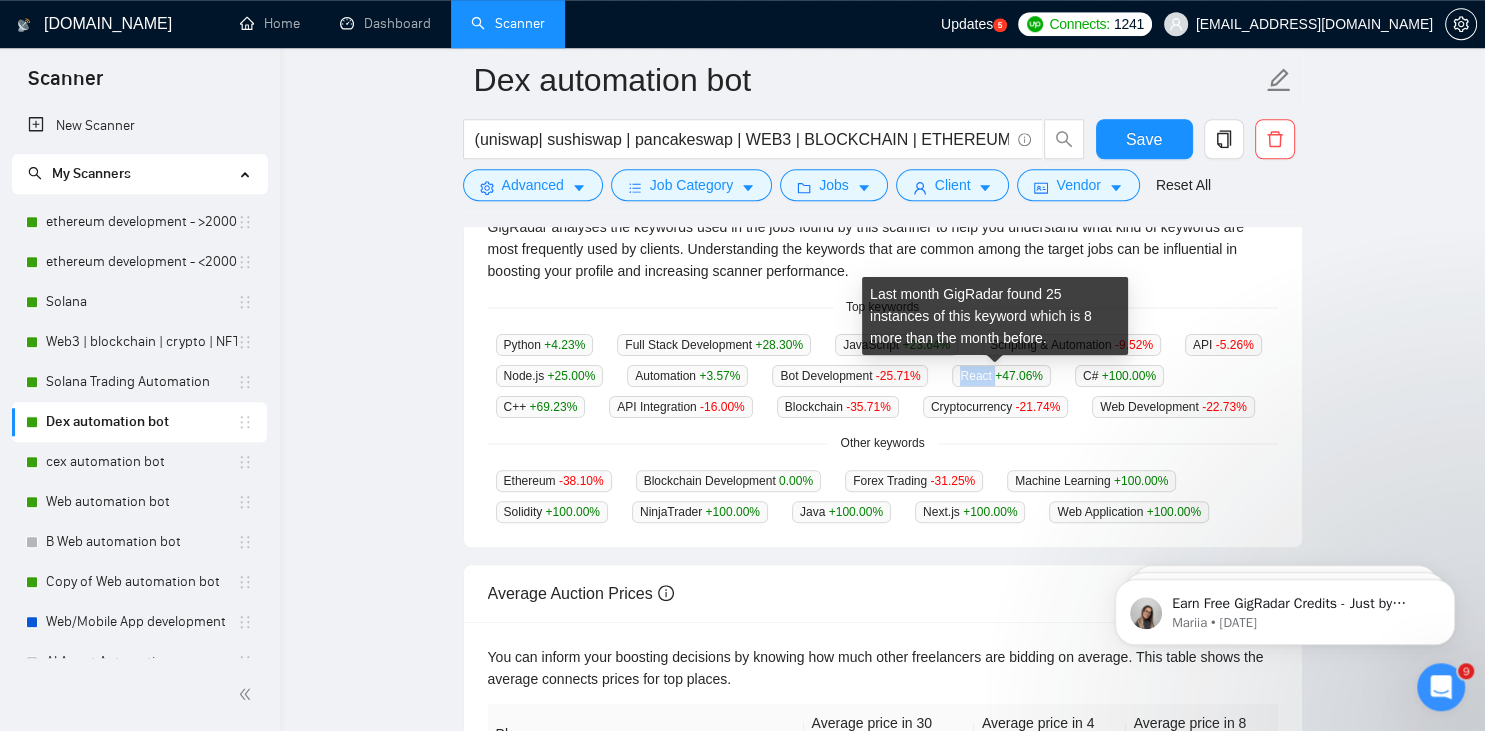drag, startPoint x: 955, startPoint y: 373, endPoint x: 989, endPoint y: 381, distance: 34.928497 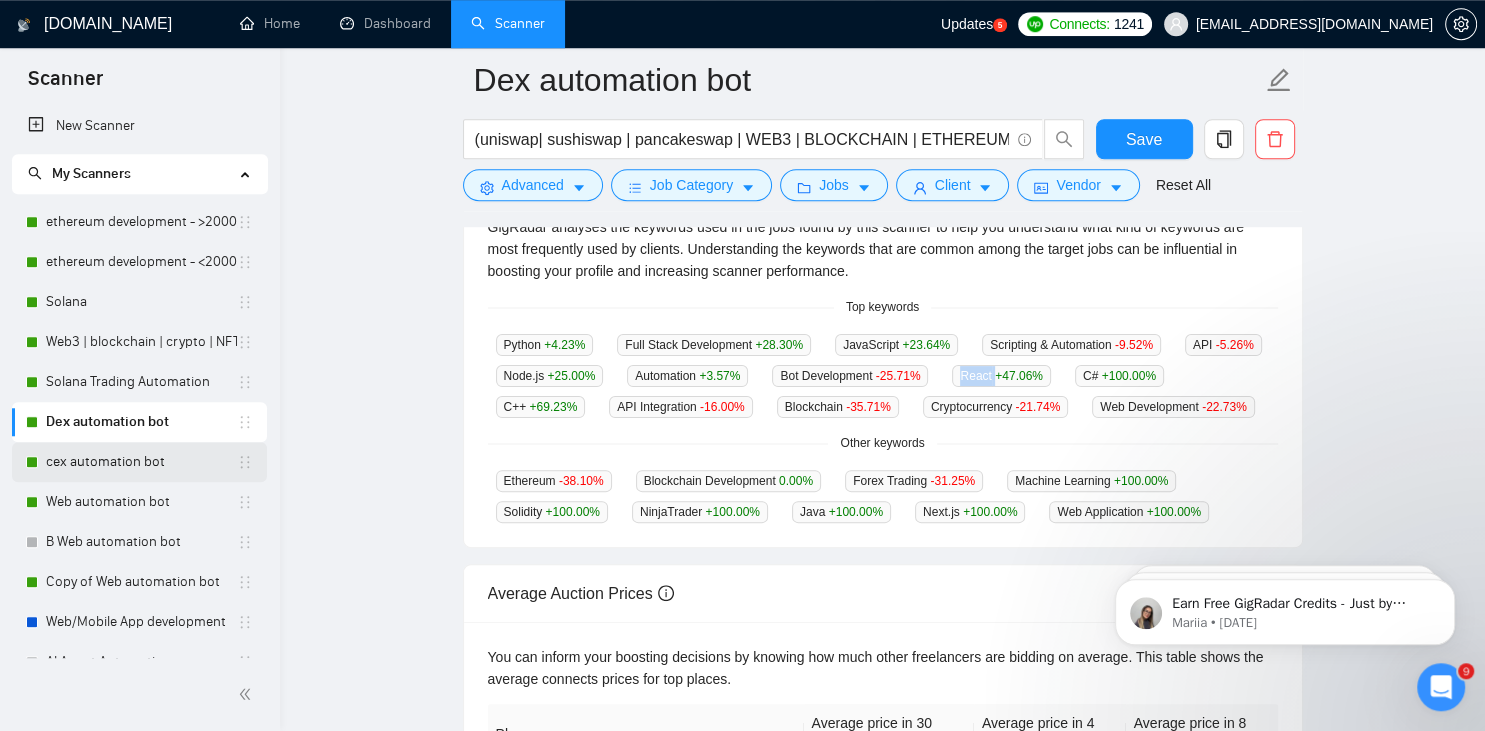 click on "cex automation bot" at bounding box center [141, 462] 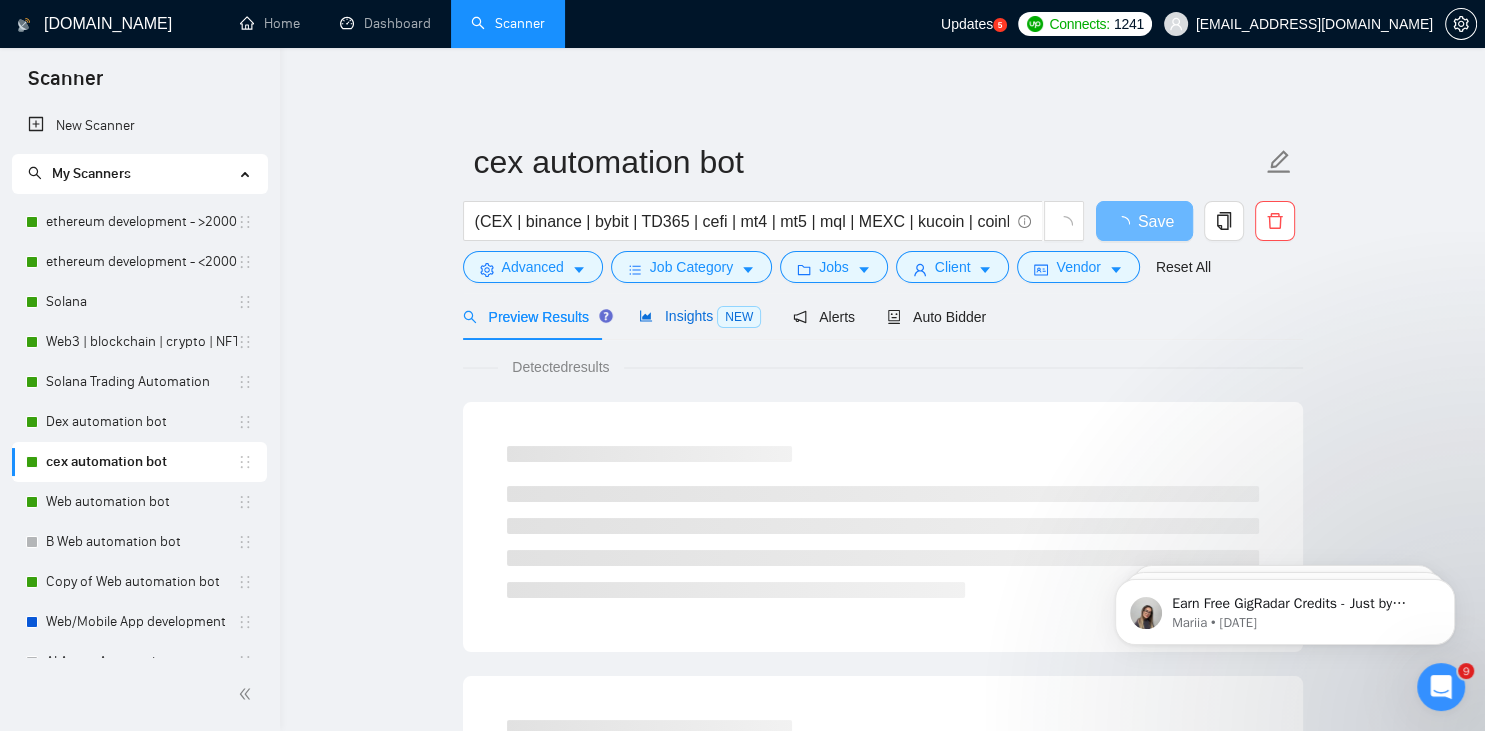 click on "Insights NEW" at bounding box center (700, 316) 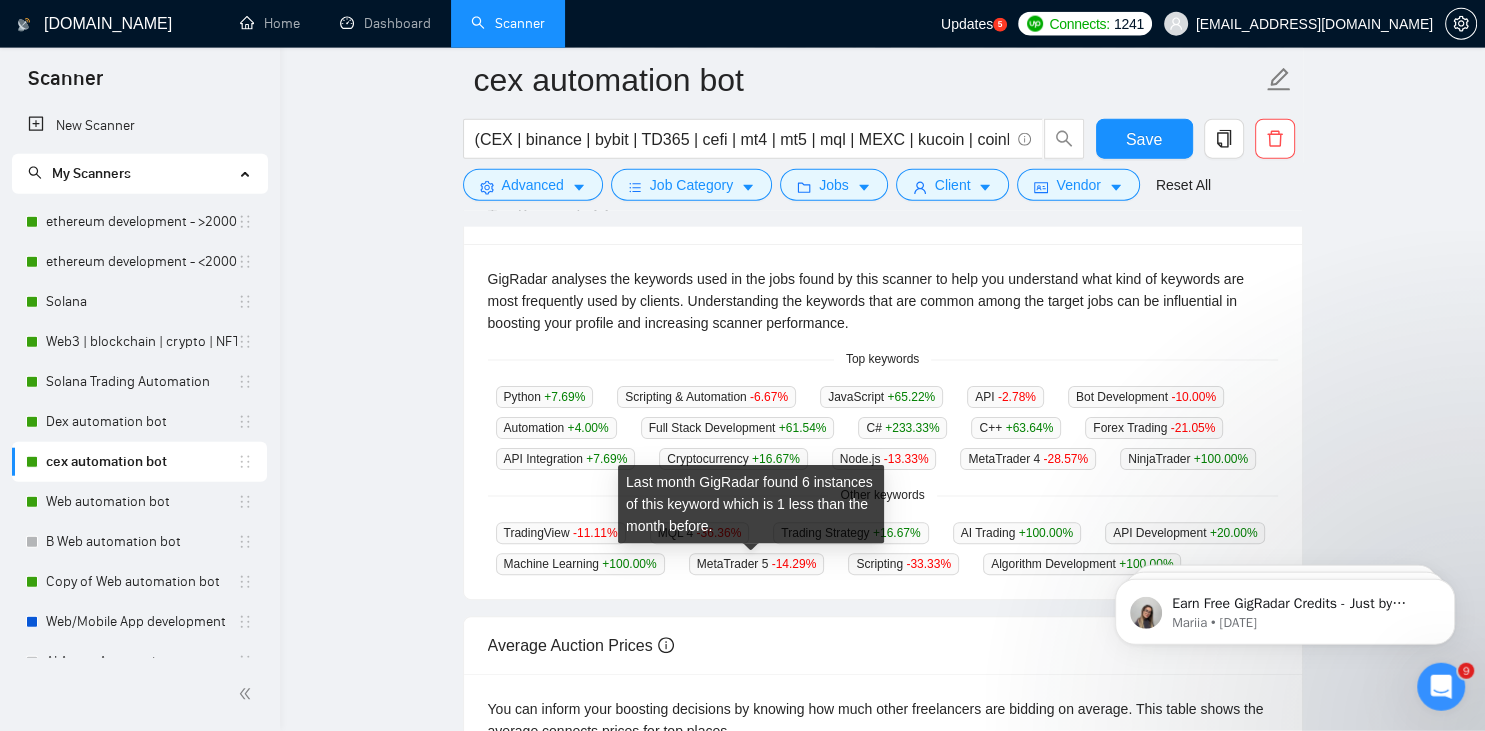 scroll, scrollTop: 537, scrollLeft: 0, axis: vertical 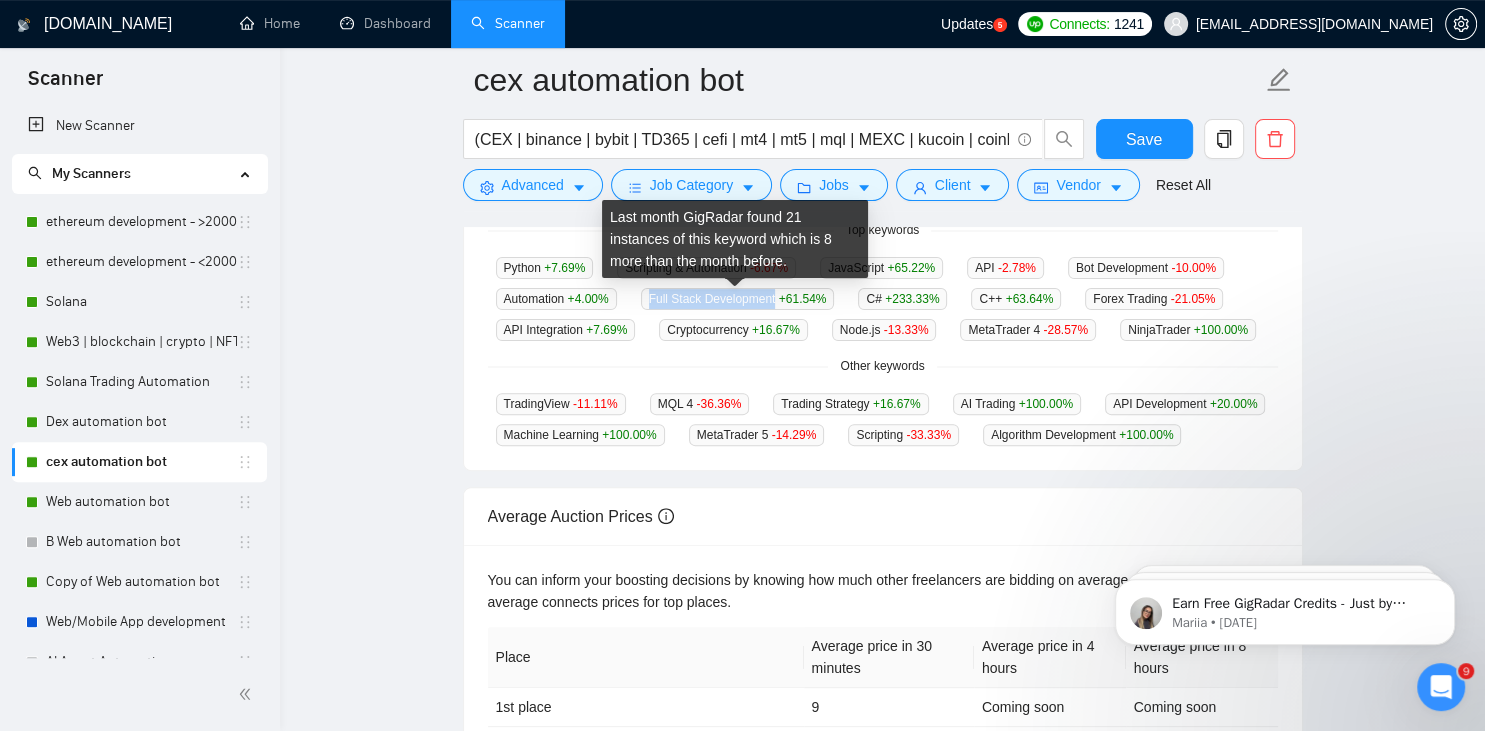 drag, startPoint x: 646, startPoint y: 300, endPoint x: 771, endPoint y: 308, distance: 125.25574 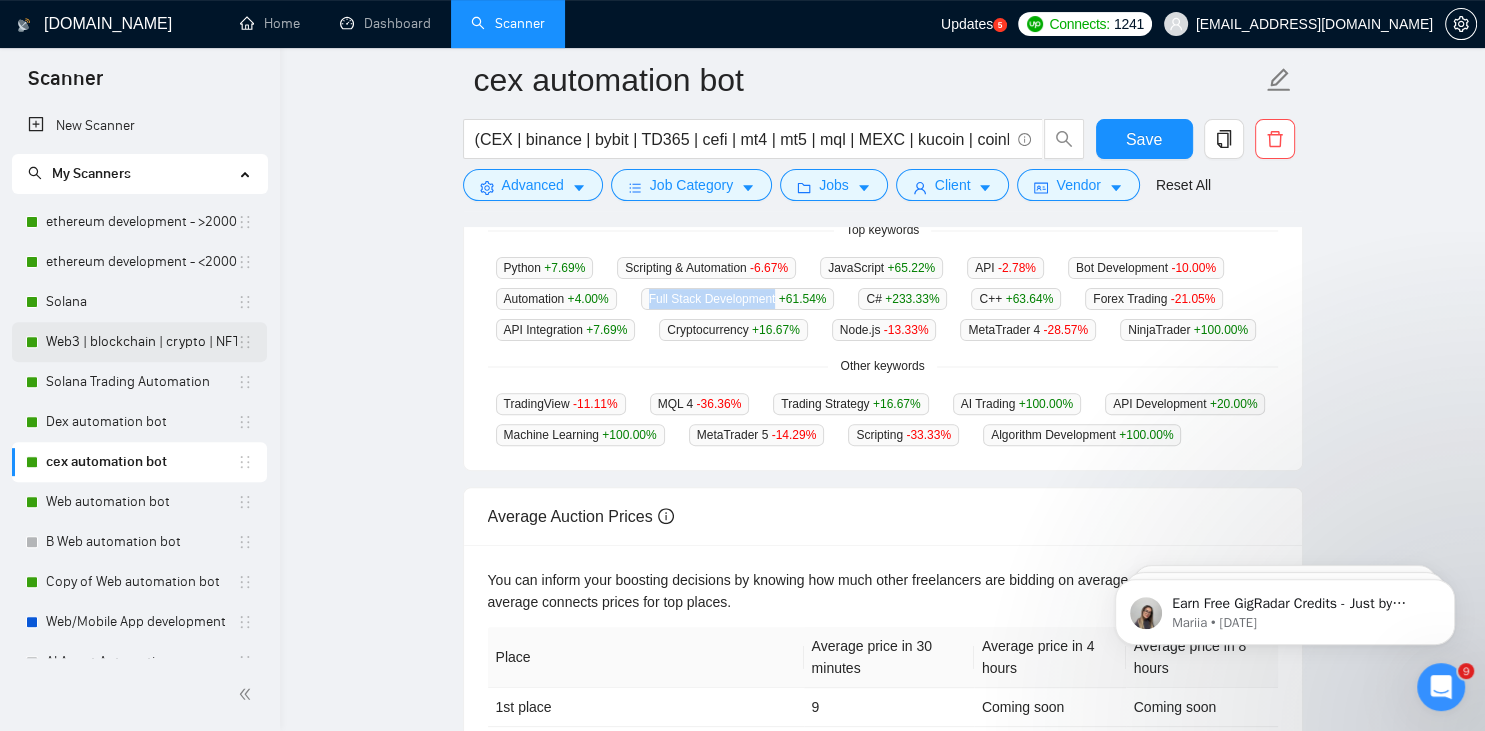 click on "Web3 | blockchain | crypto | NFT | erc20 | [PERSON_NAME] on title" at bounding box center (141, 342) 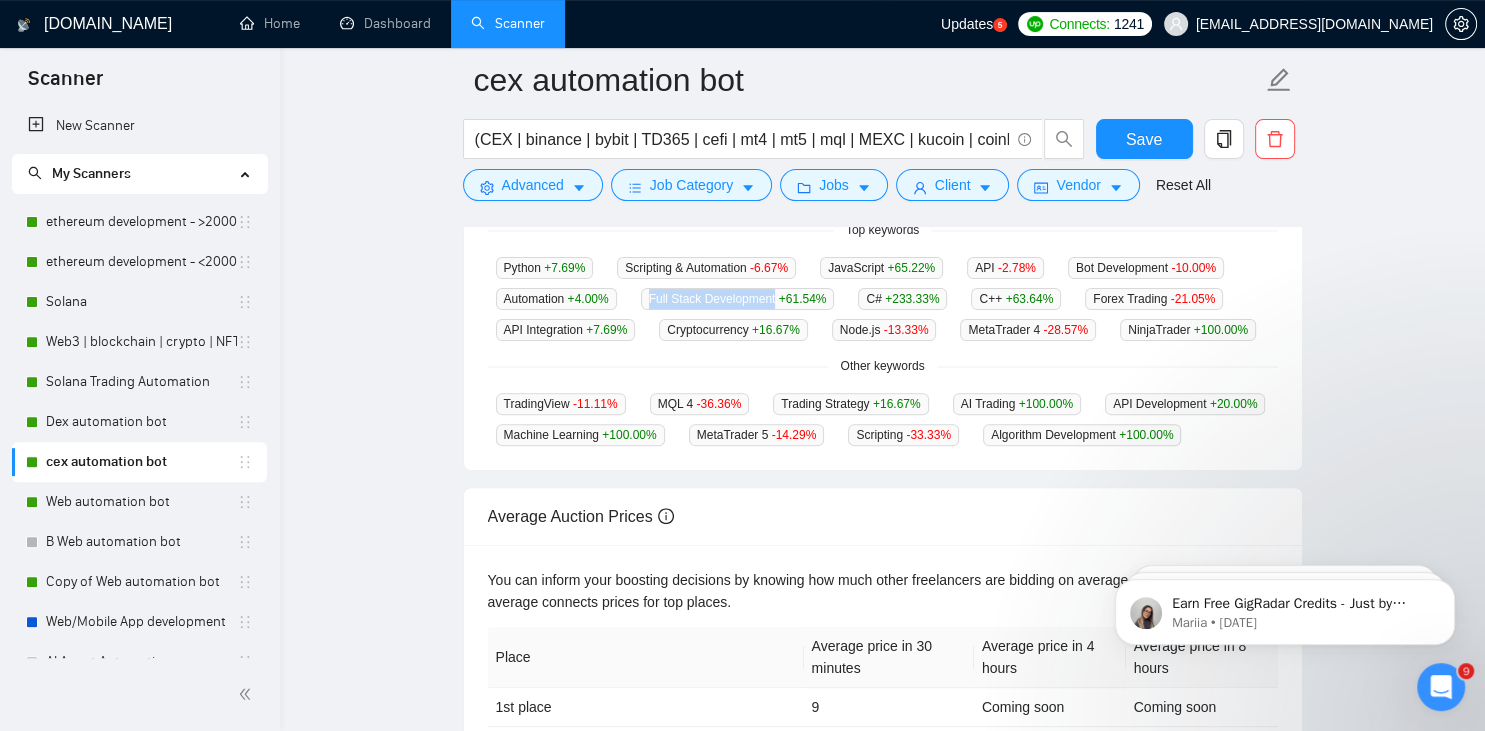scroll, scrollTop: 0, scrollLeft: 0, axis: both 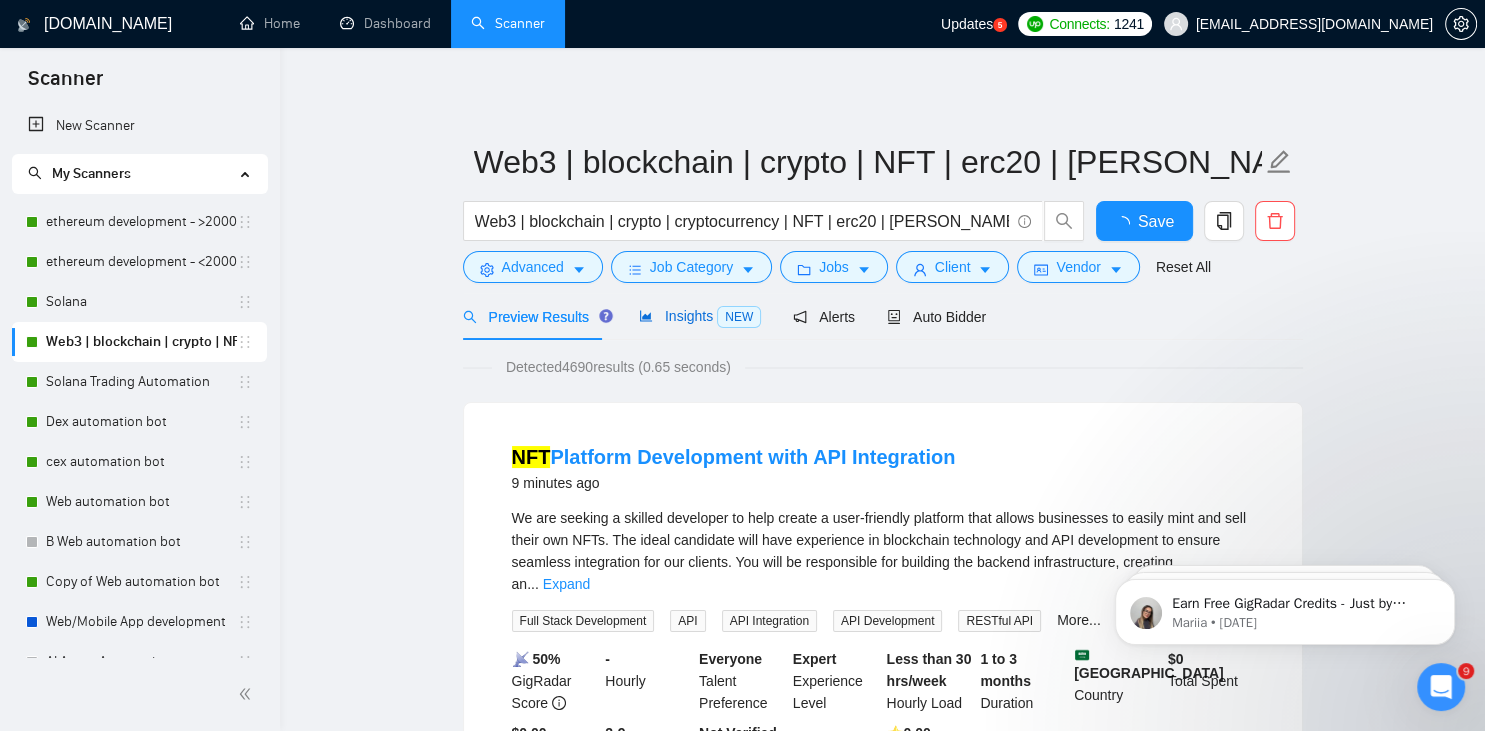 click on "Insights NEW" at bounding box center [700, 316] 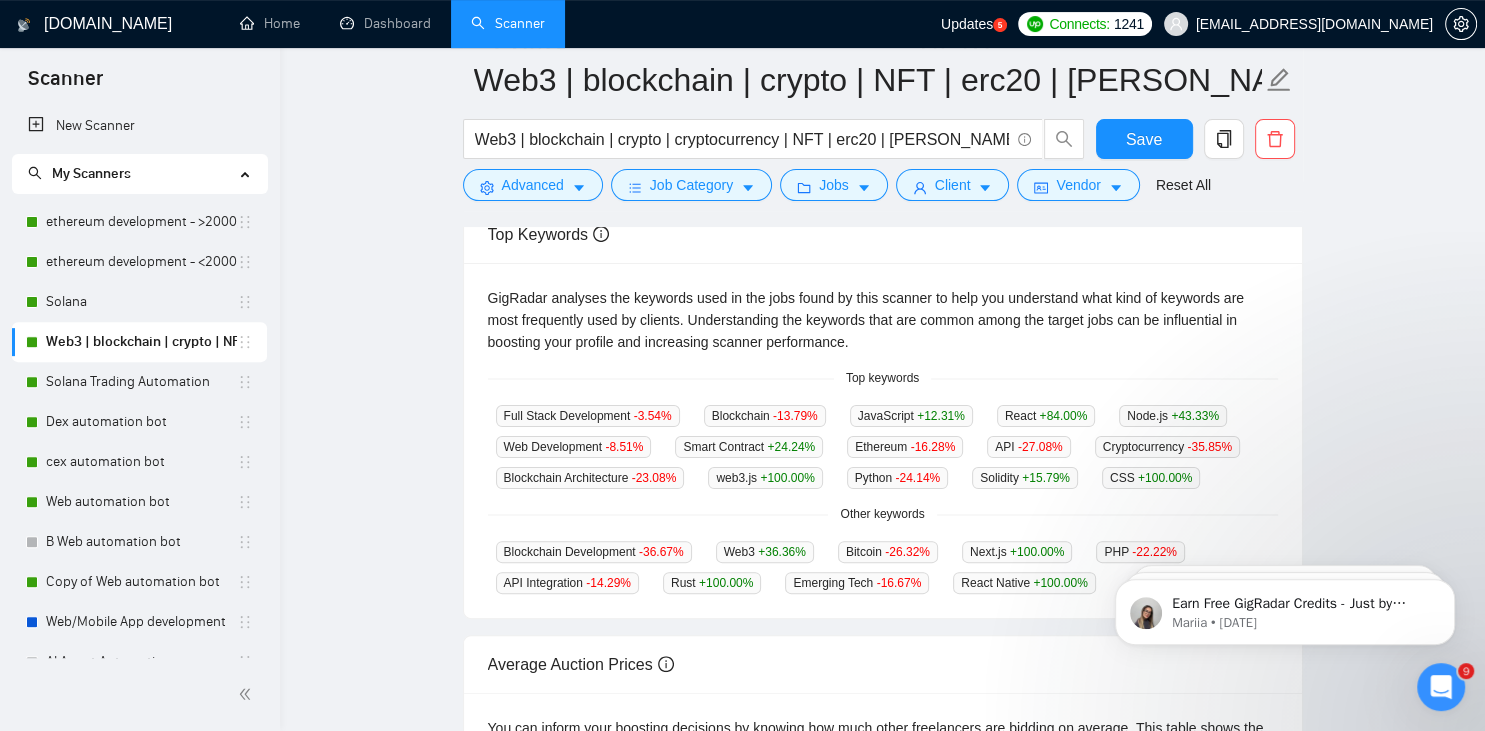scroll, scrollTop: 472, scrollLeft: 0, axis: vertical 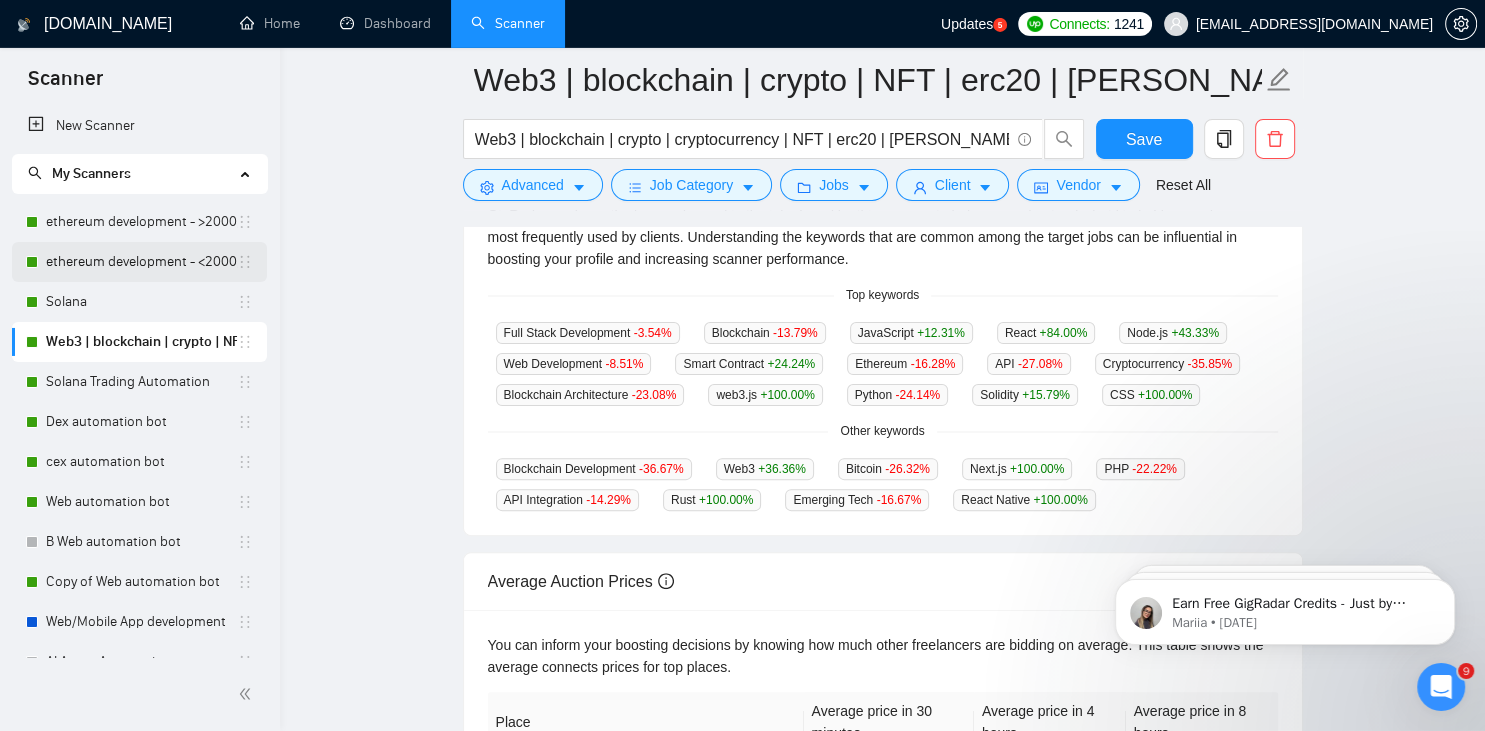 click on "ethereum development - <2000/30" at bounding box center [141, 262] 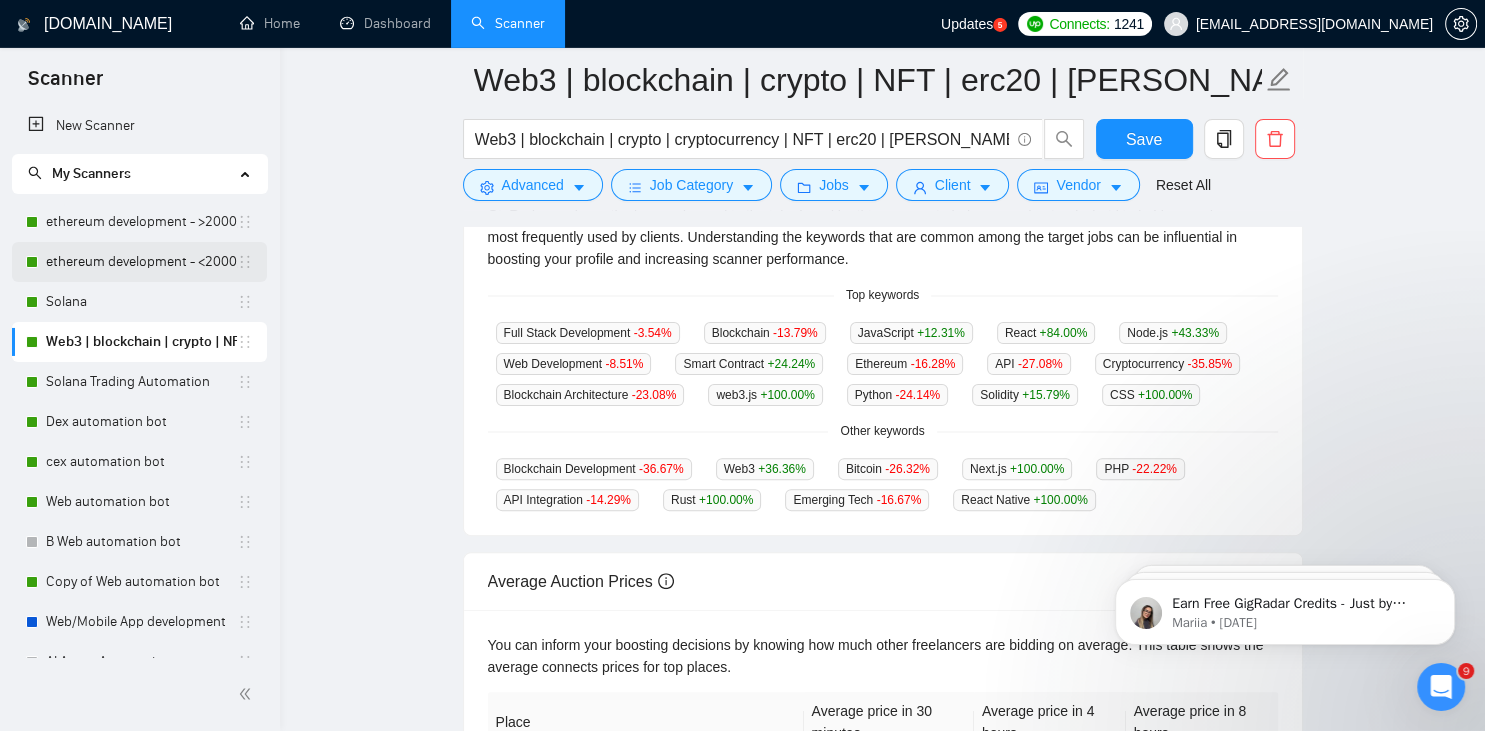 scroll, scrollTop: 0, scrollLeft: 0, axis: both 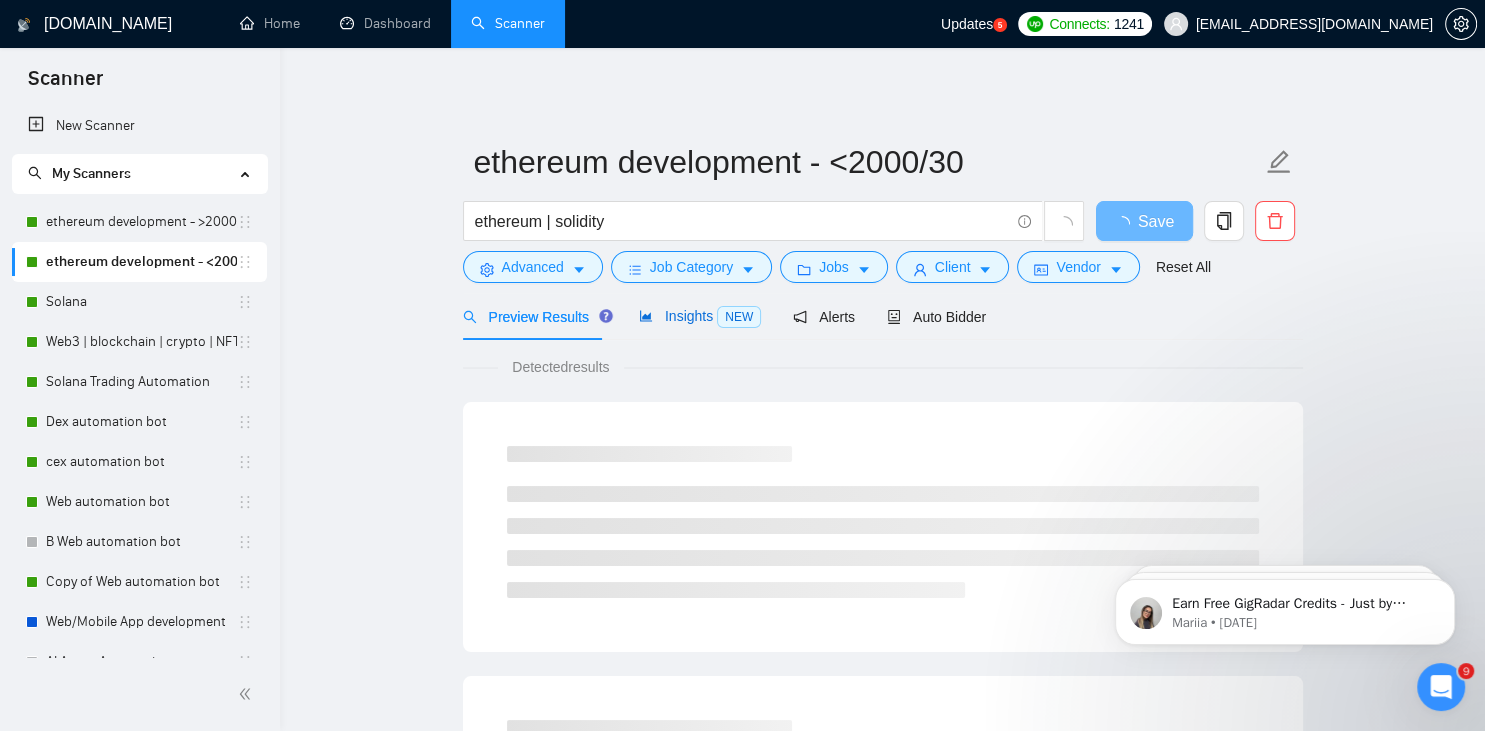 click on "Insights NEW" at bounding box center [700, 316] 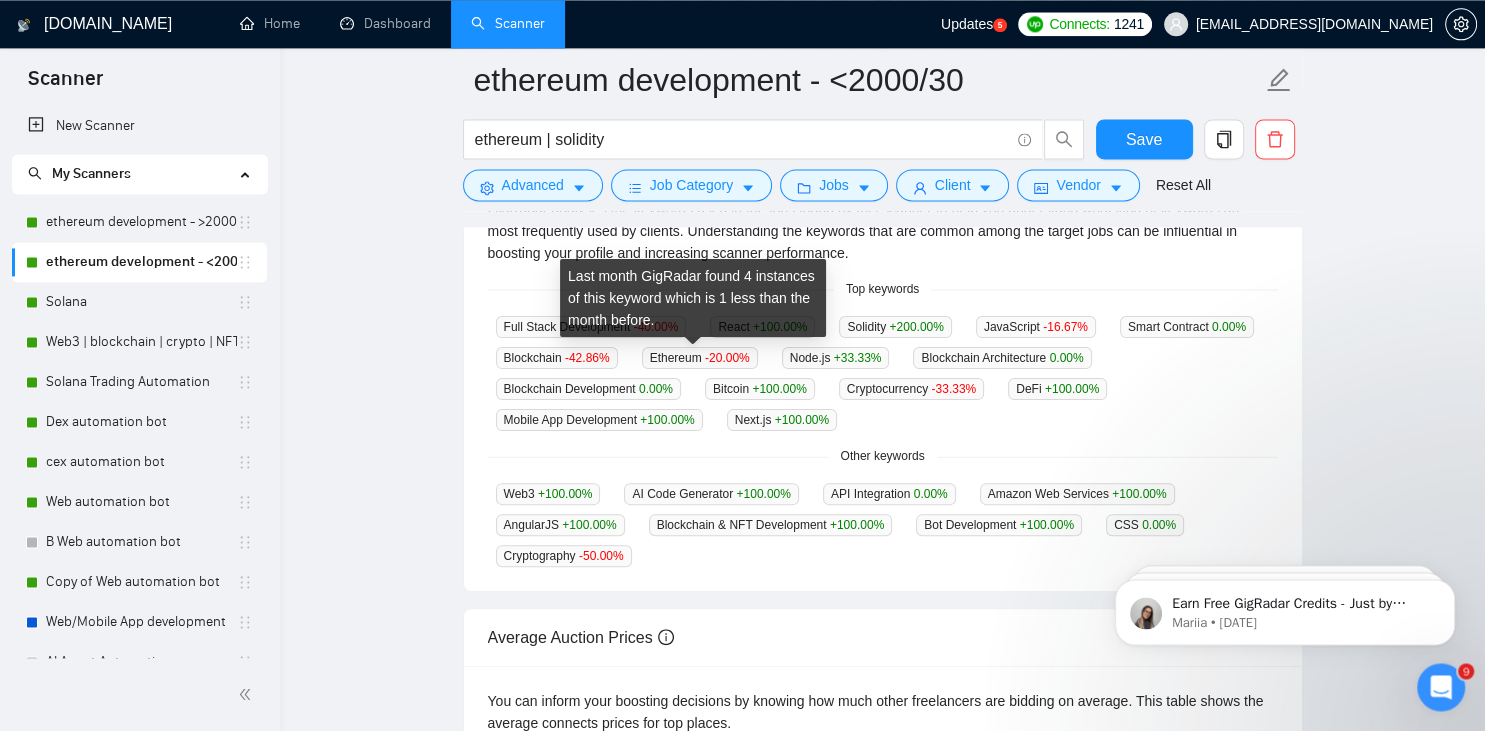 scroll, scrollTop: 480, scrollLeft: 0, axis: vertical 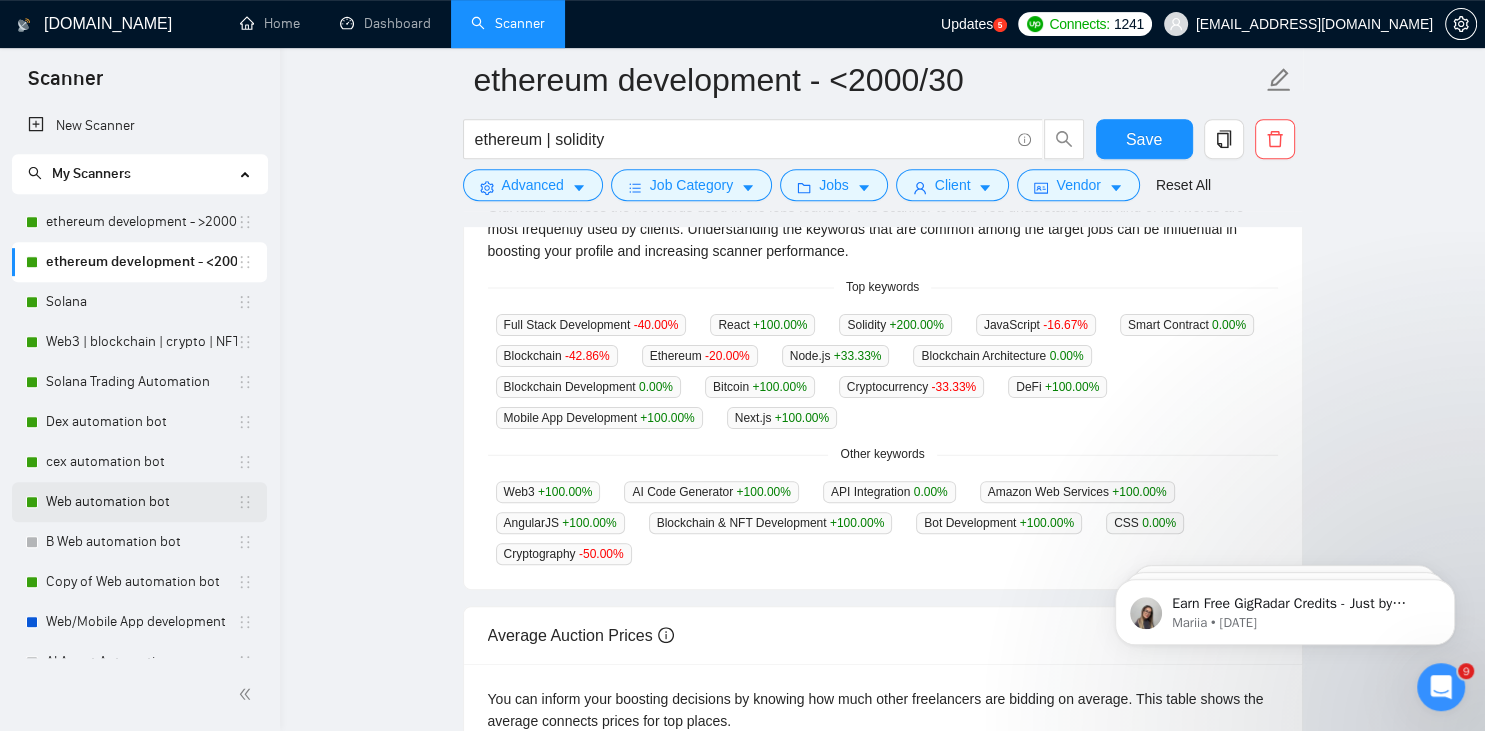 click on "Web automation bot" at bounding box center [141, 502] 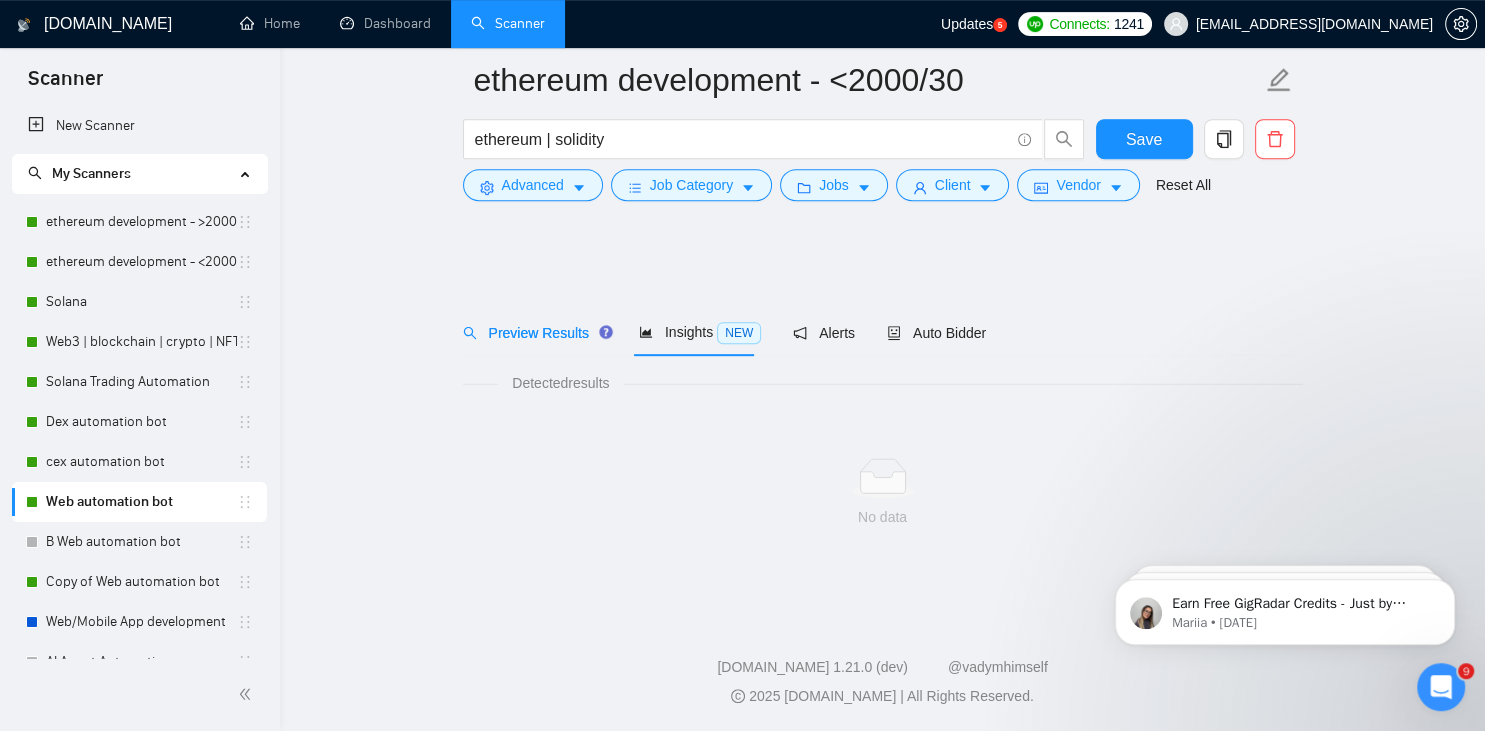 scroll, scrollTop: 0, scrollLeft: 0, axis: both 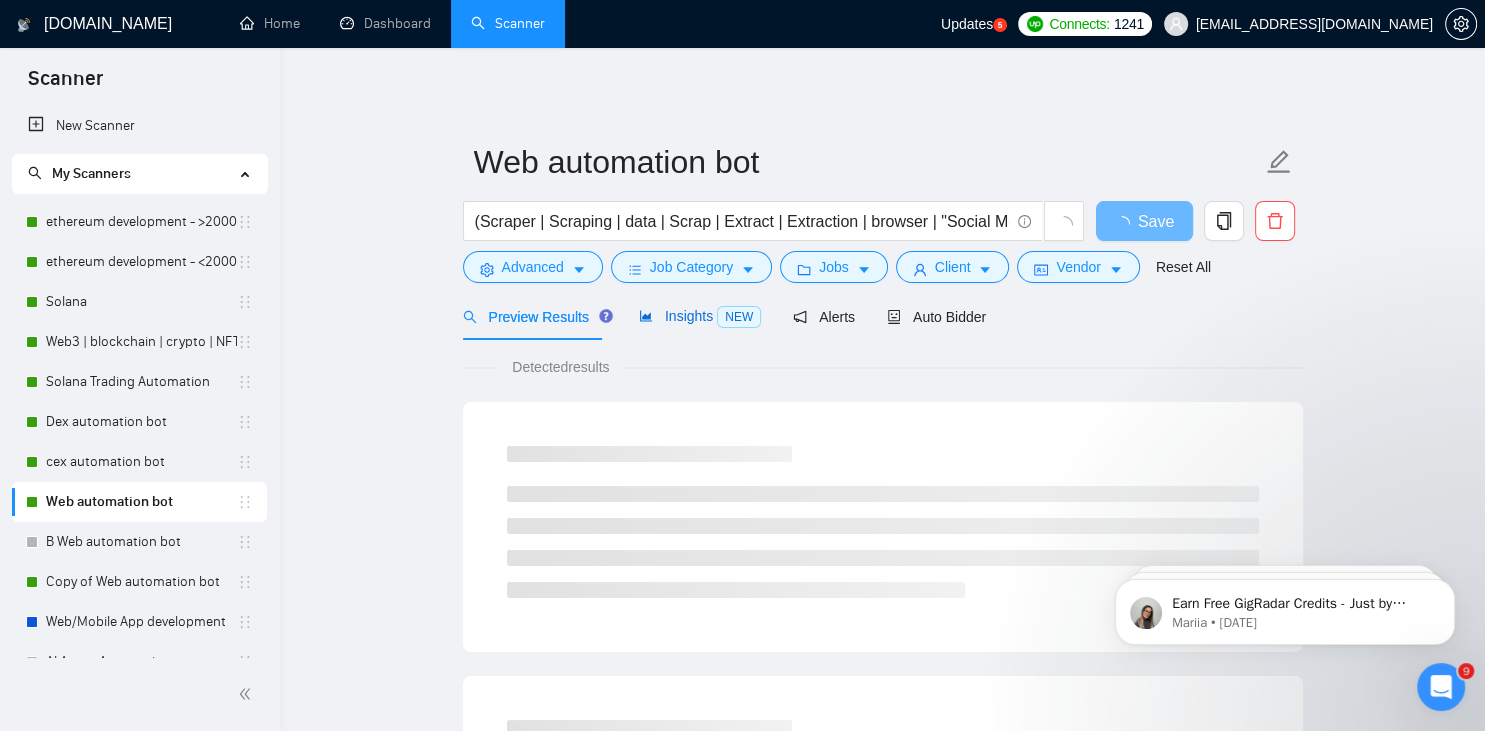 click on "Insights NEW" at bounding box center [700, 316] 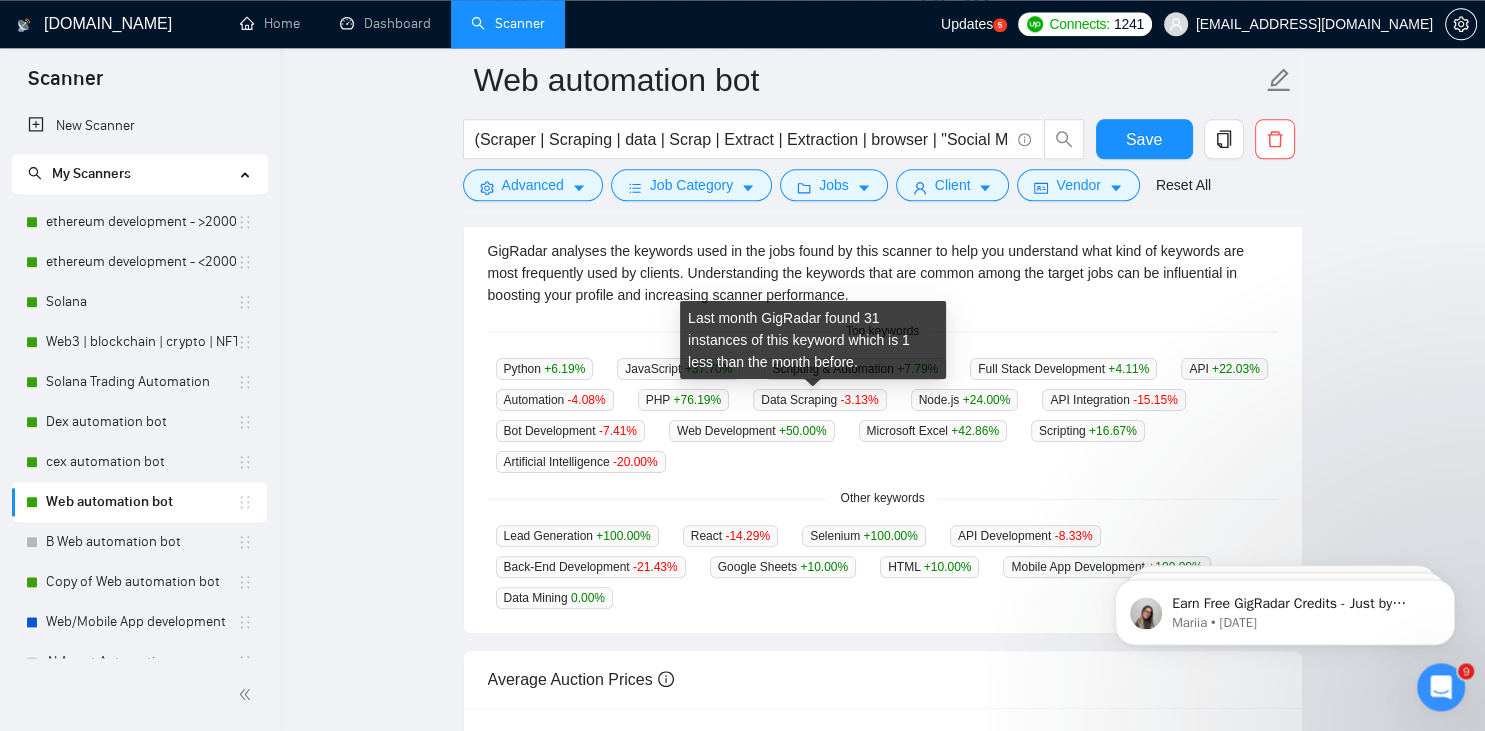 scroll, scrollTop: 442, scrollLeft: 0, axis: vertical 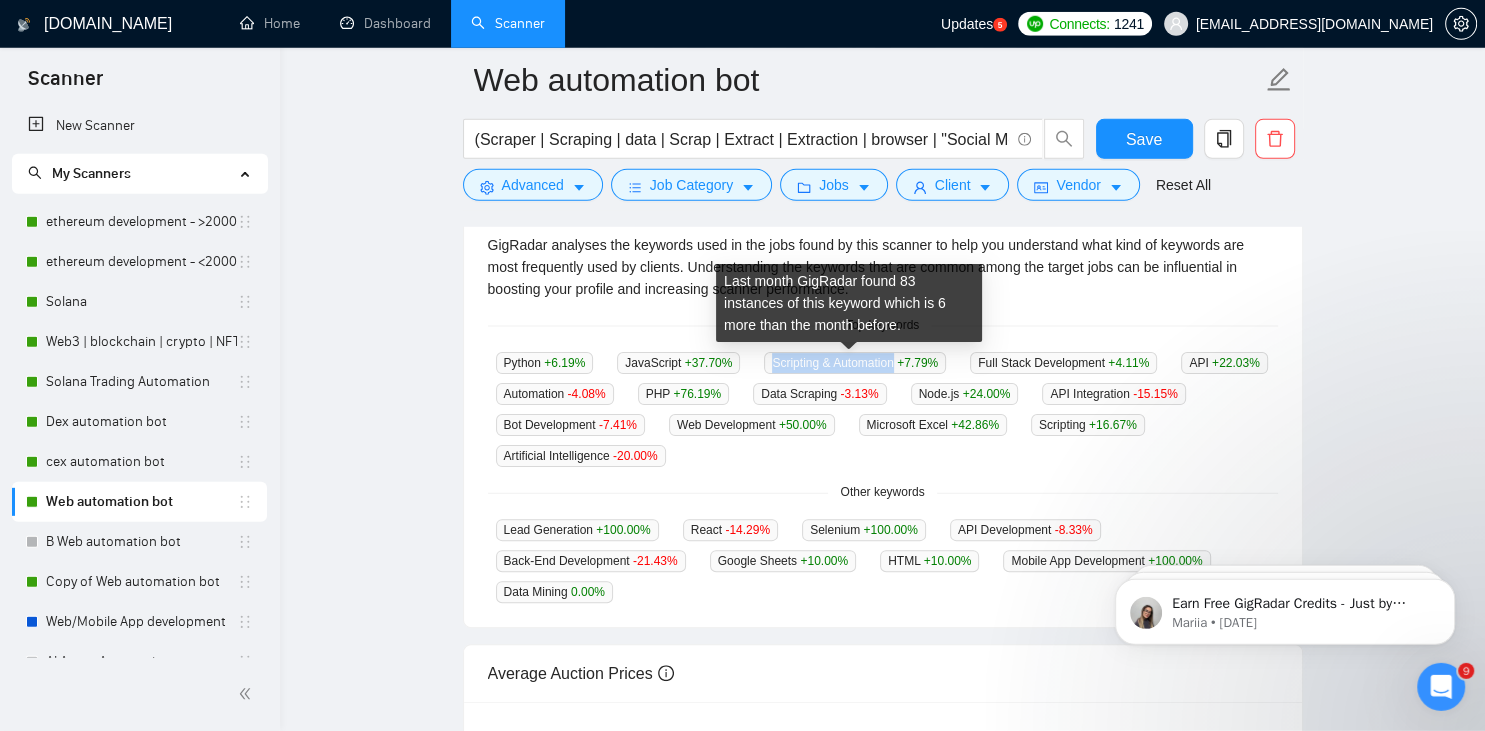 drag, startPoint x: 764, startPoint y: 361, endPoint x: 889, endPoint y: 359, distance: 125.016 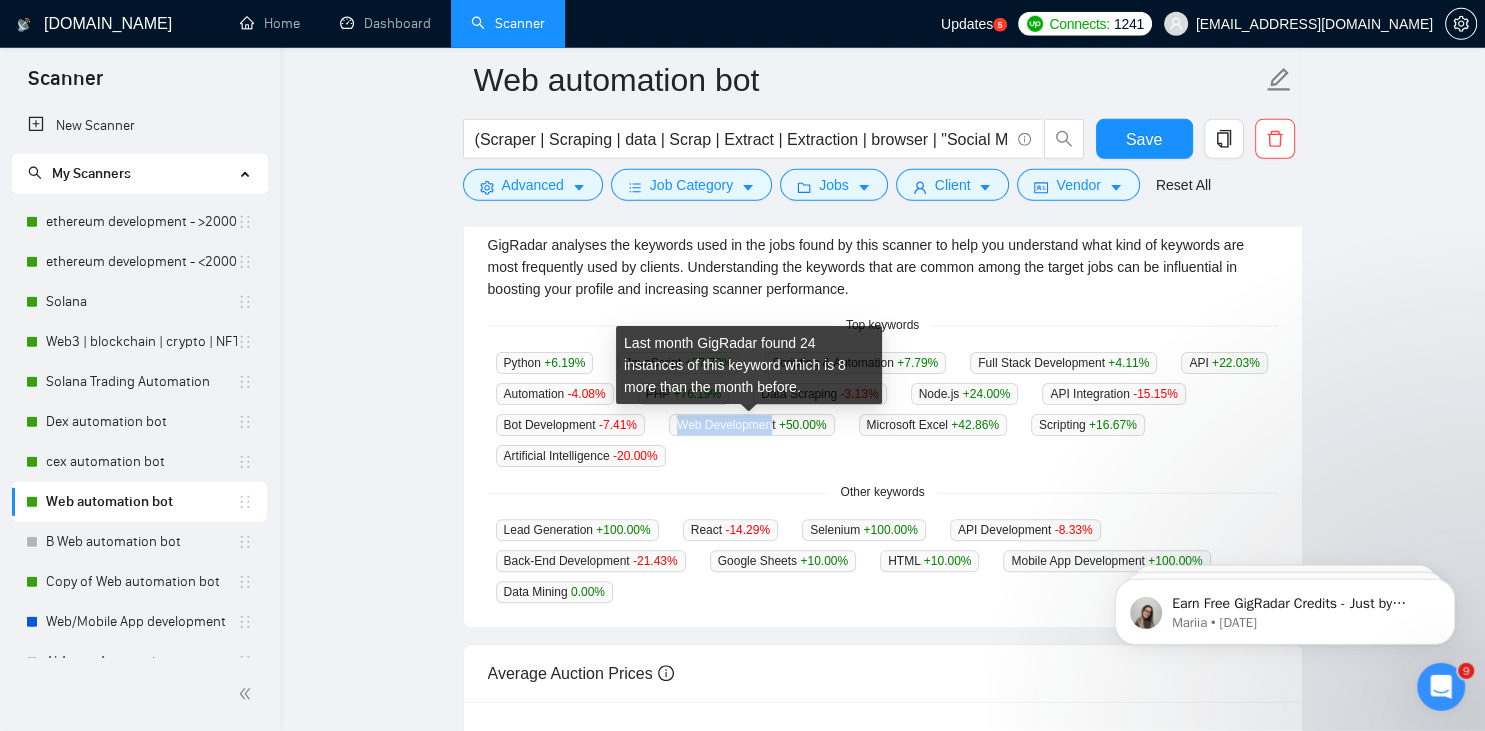 drag, startPoint x: 676, startPoint y: 421, endPoint x: 768, endPoint y: 419, distance: 92.021736 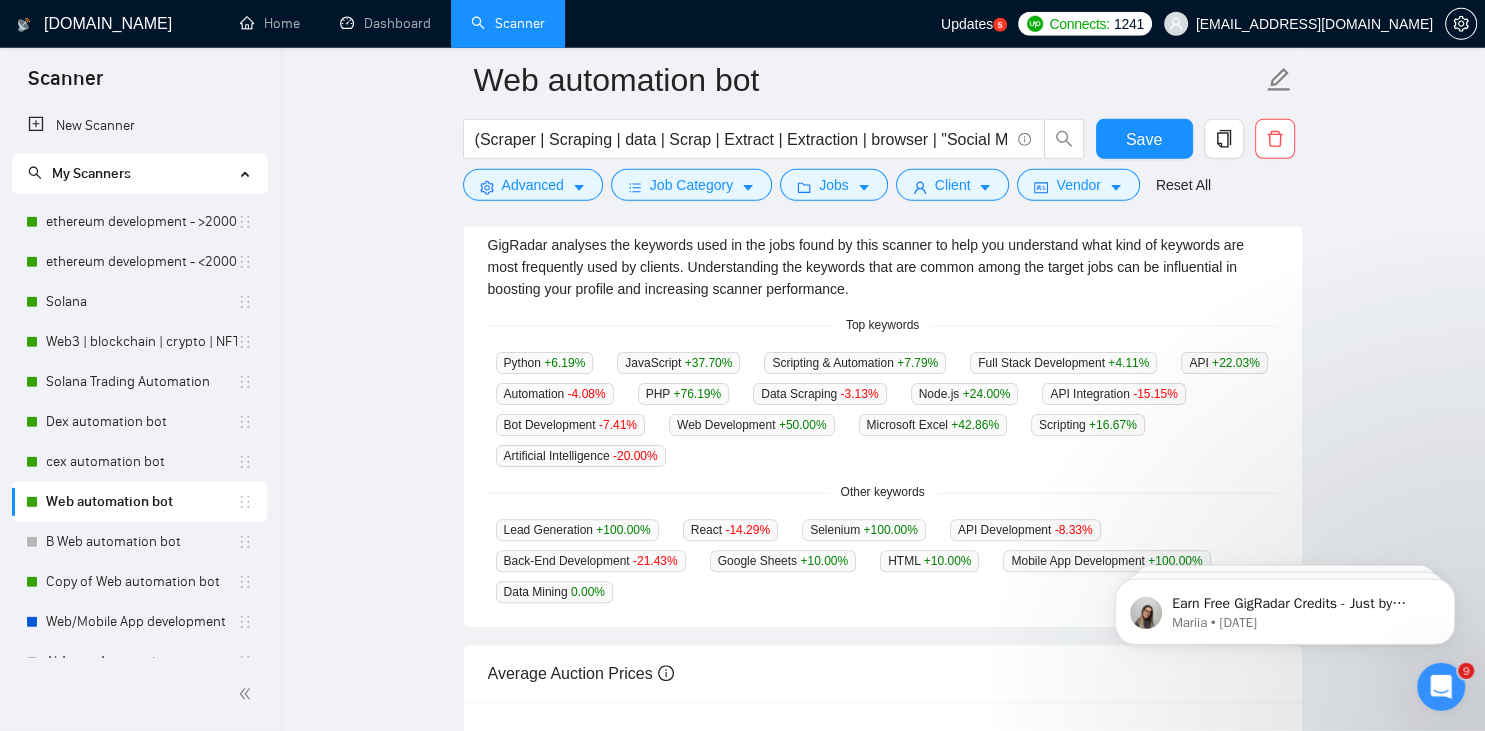 click on "Python   +6.19 % JavaScript   +37.70 % Scripting & Automation   +7.79 % Full Stack Development   +4.11 % API   +22.03 % Automation   -4.08 % PHP   +76.19 % Data Scraping   -3.13 % Node.js   +24.00 % API Integration   -15.15 % Bot Development   -7.41 % Web Development   +50.00 % Microsoft Excel   +42.86 % Scripting   +16.67 % Artificial Intelligence   -20.00 %" at bounding box center (883, 409) 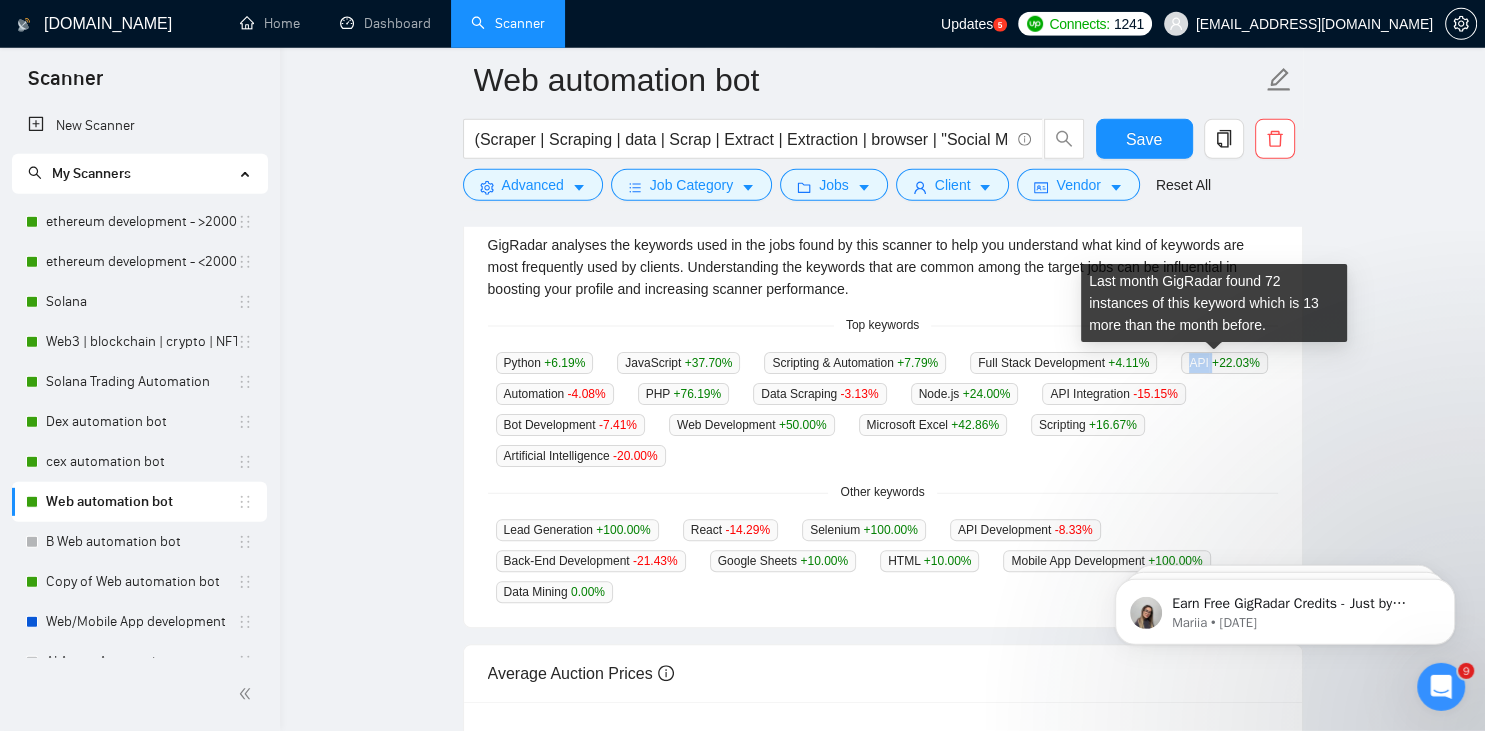 drag, startPoint x: 1179, startPoint y: 362, endPoint x: 1201, endPoint y: 363, distance: 22.022715 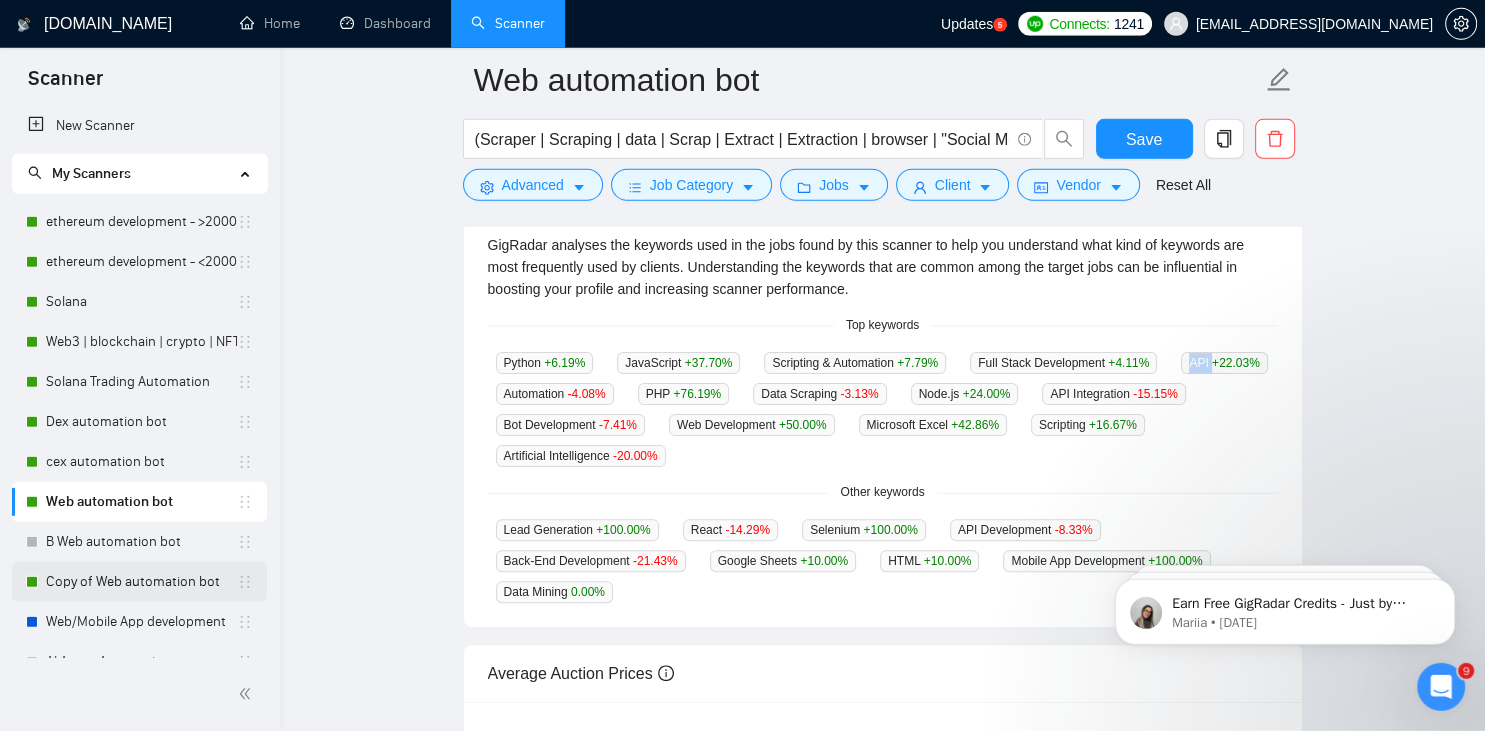 click on "Copy of Web automation bot" at bounding box center (141, 582) 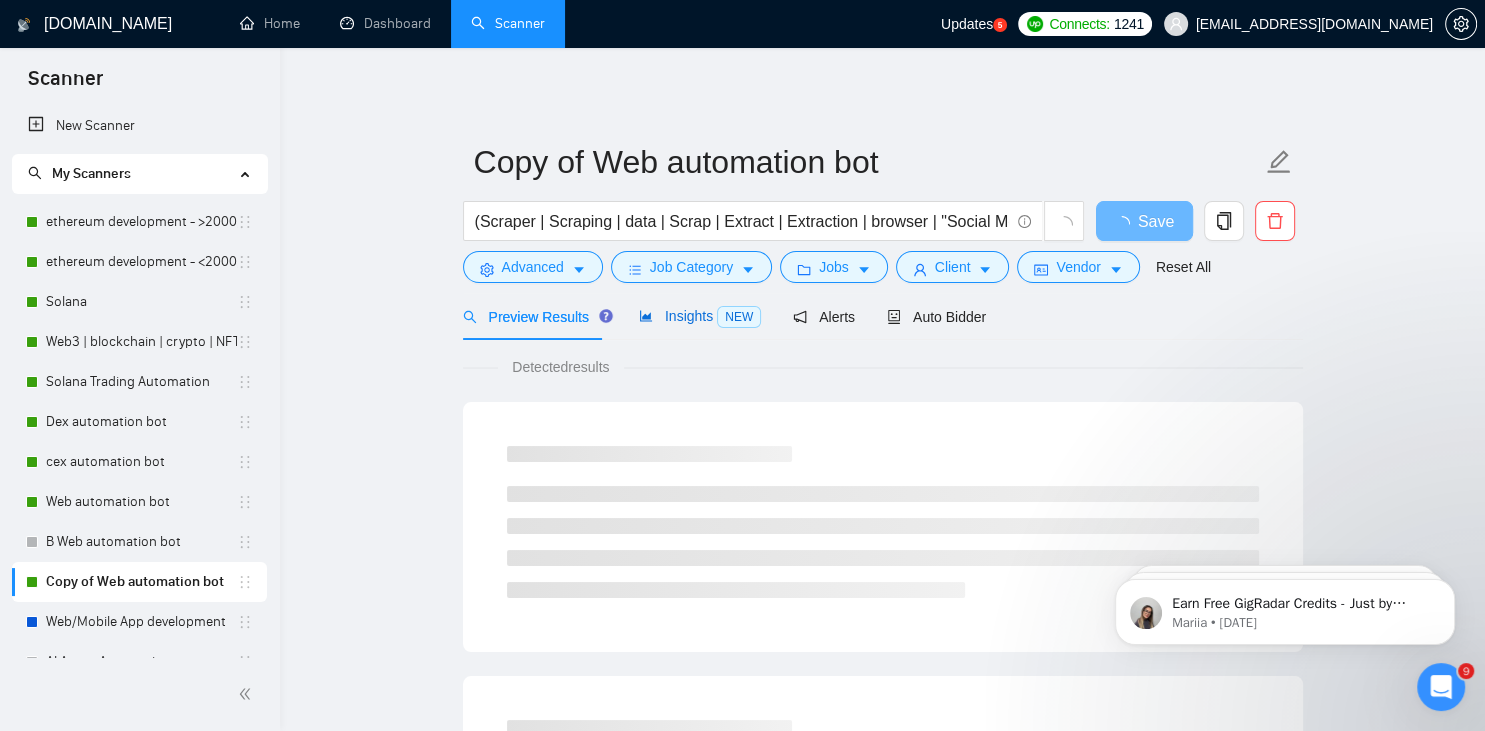 click on "Insights NEW" at bounding box center (700, 316) 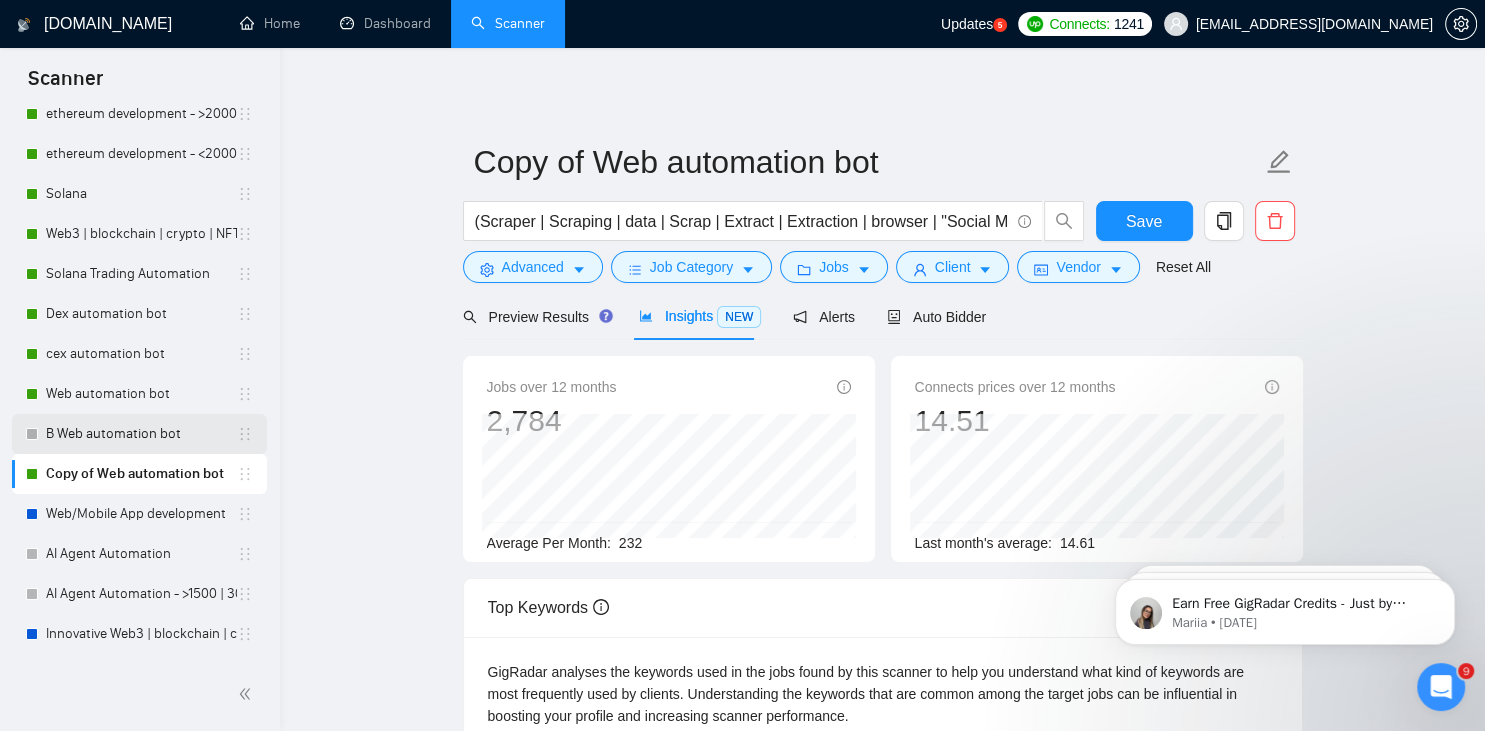 scroll, scrollTop: 0, scrollLeft: 0, axis: both 